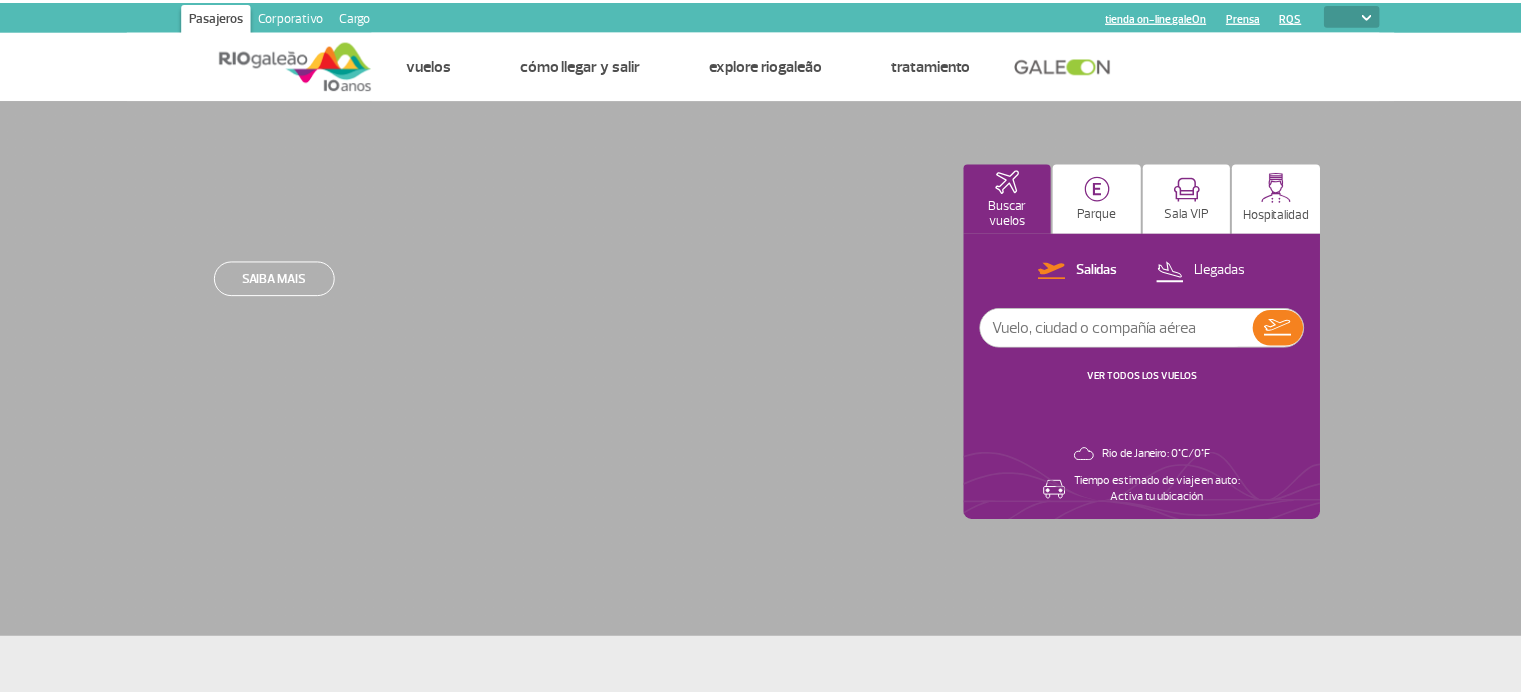 scroll, scrollTop: 0, scrollLeft: 0, axis: both 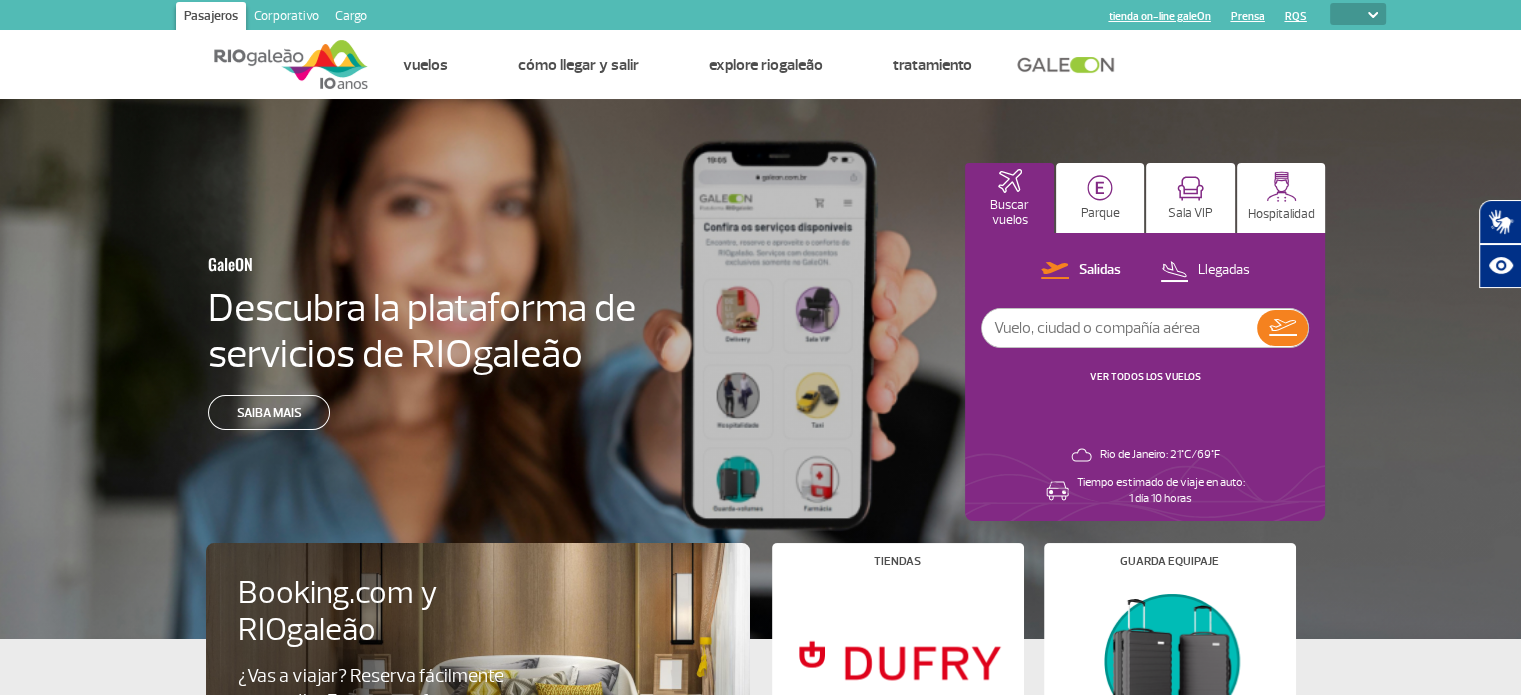 click on "PT   ENG   ESP" at bounding box center [1358, 14] 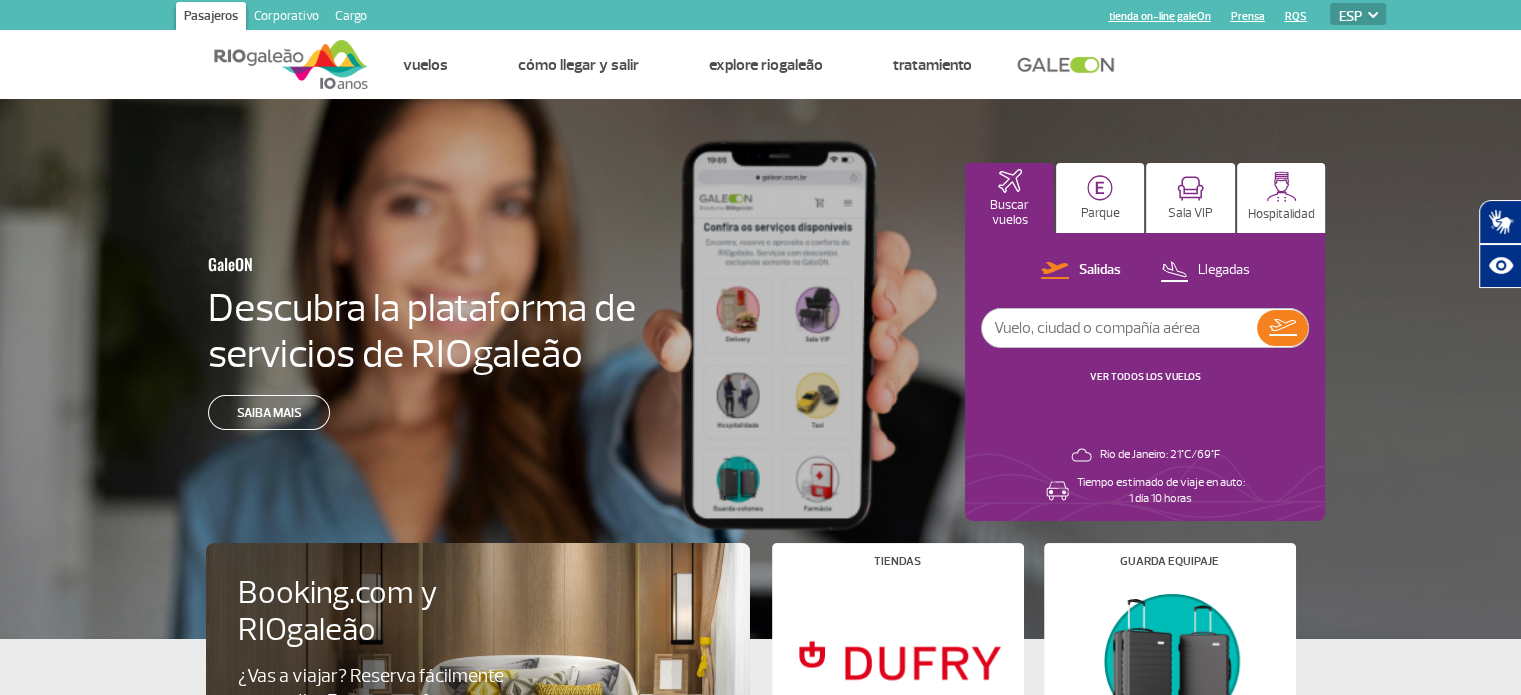 click on "PT   ENG   ESP" at bounding box center [1358, 14] 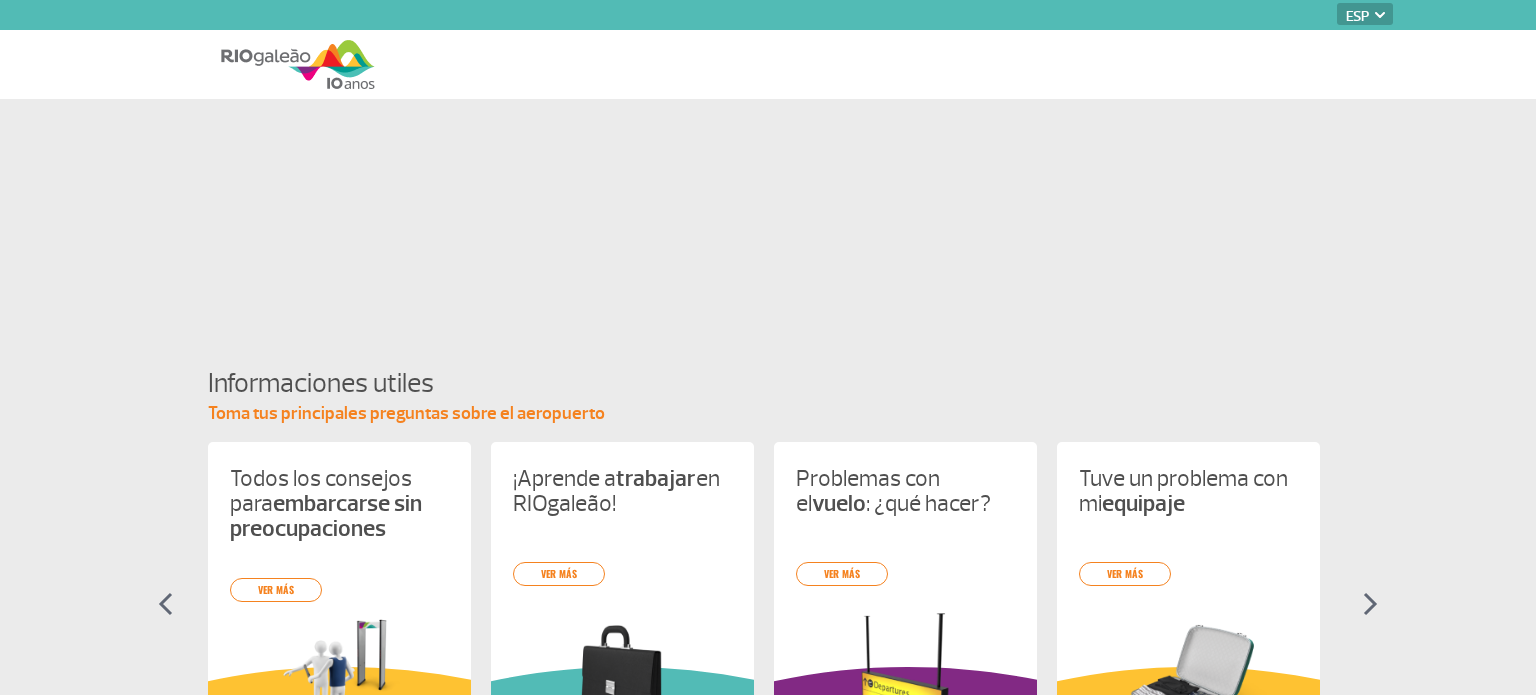 select on "es" 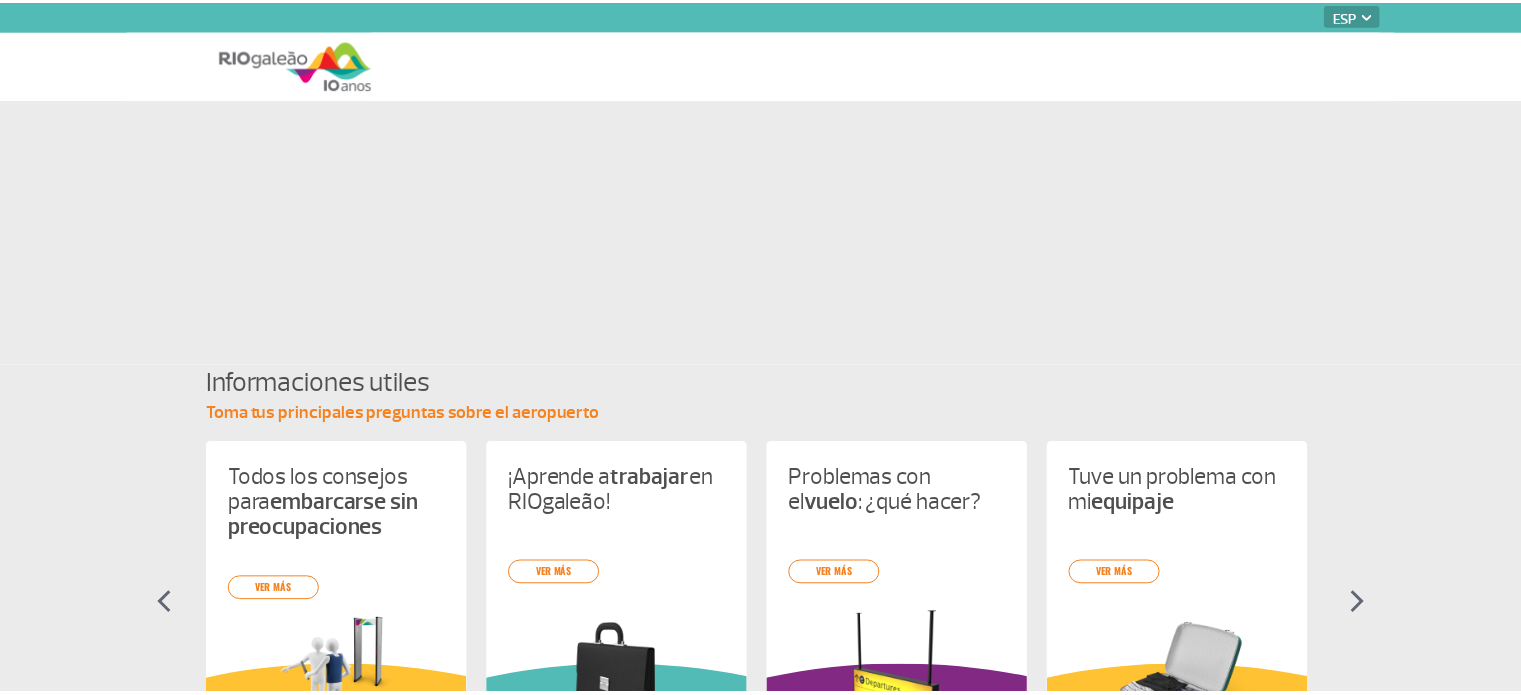 scroll, scrollTop: 0, scrollLeft: 0, axis: both 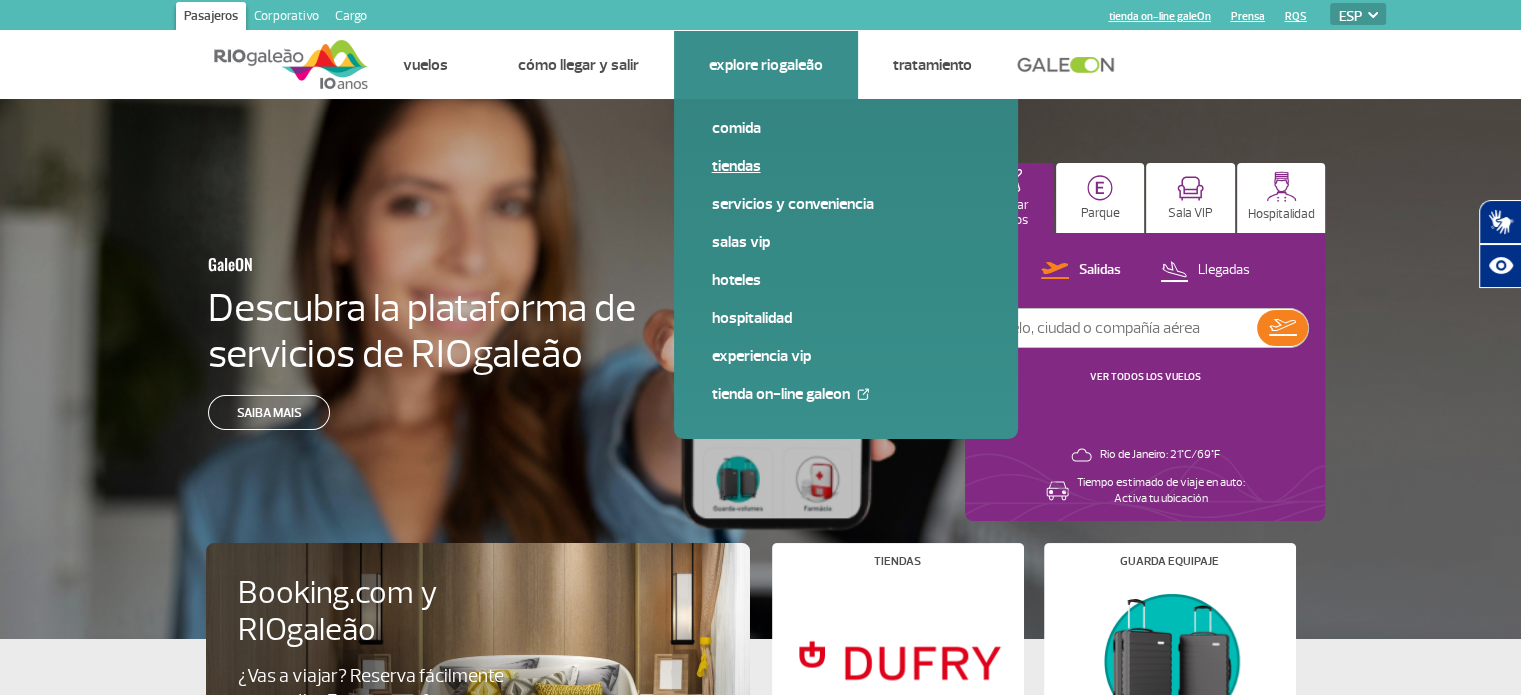 click on "Tiendas" at bounding box center [846, 166] 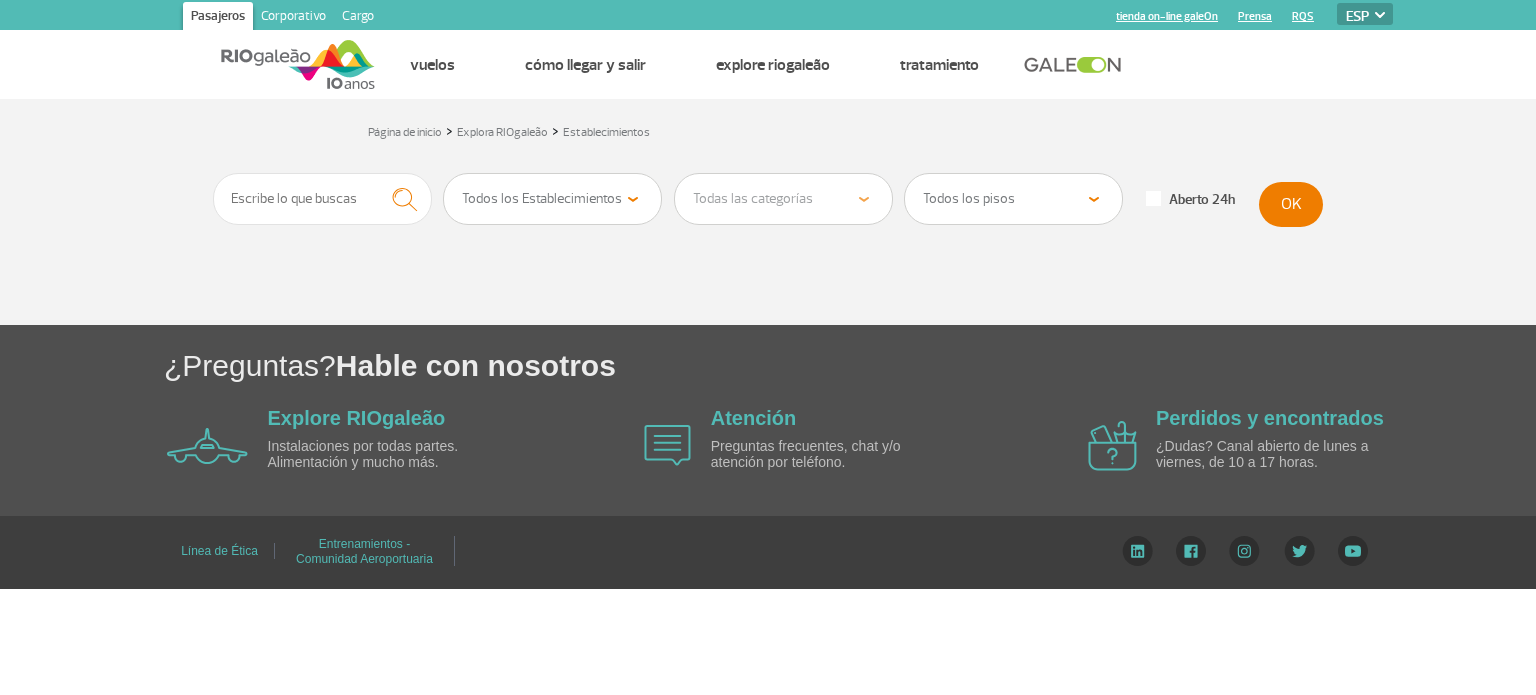 select on "es" 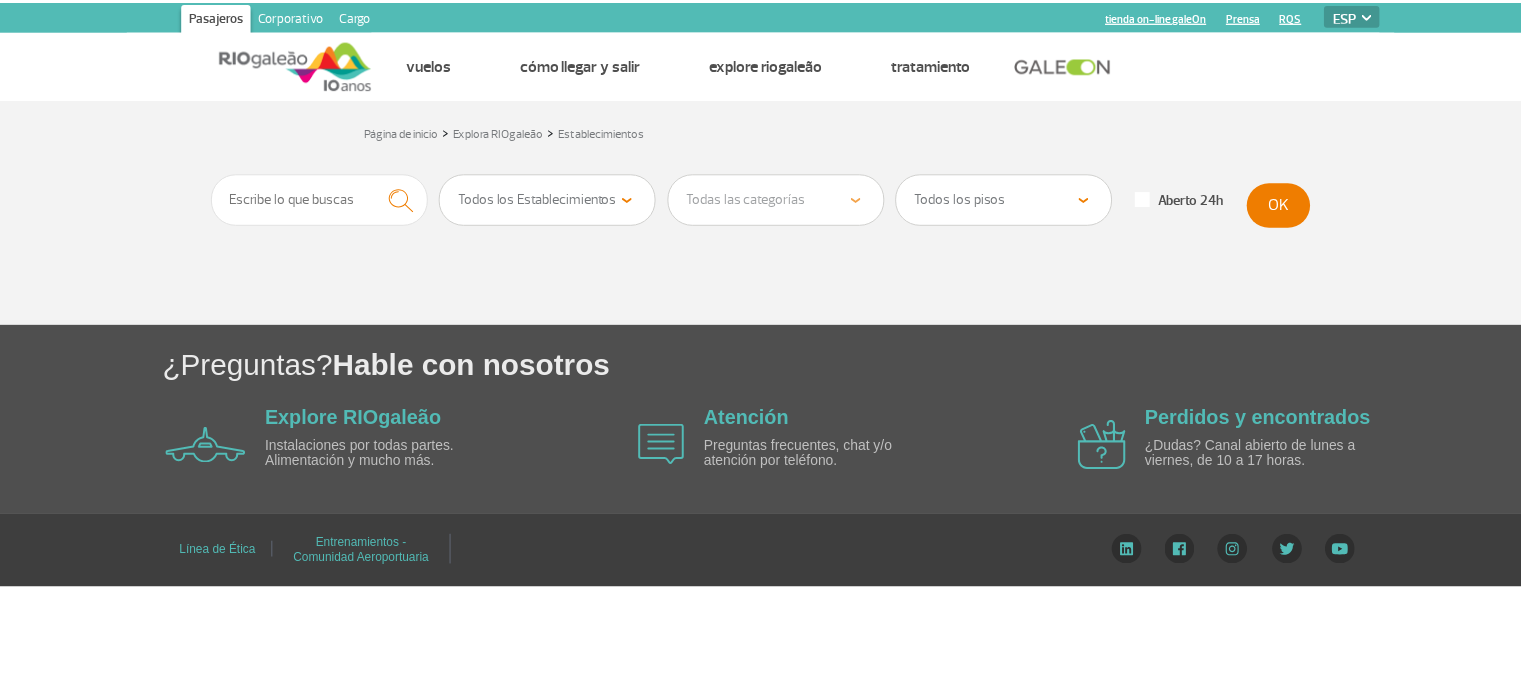 scroll, scrollTop: 0, scrollLeft: 0, axis: both 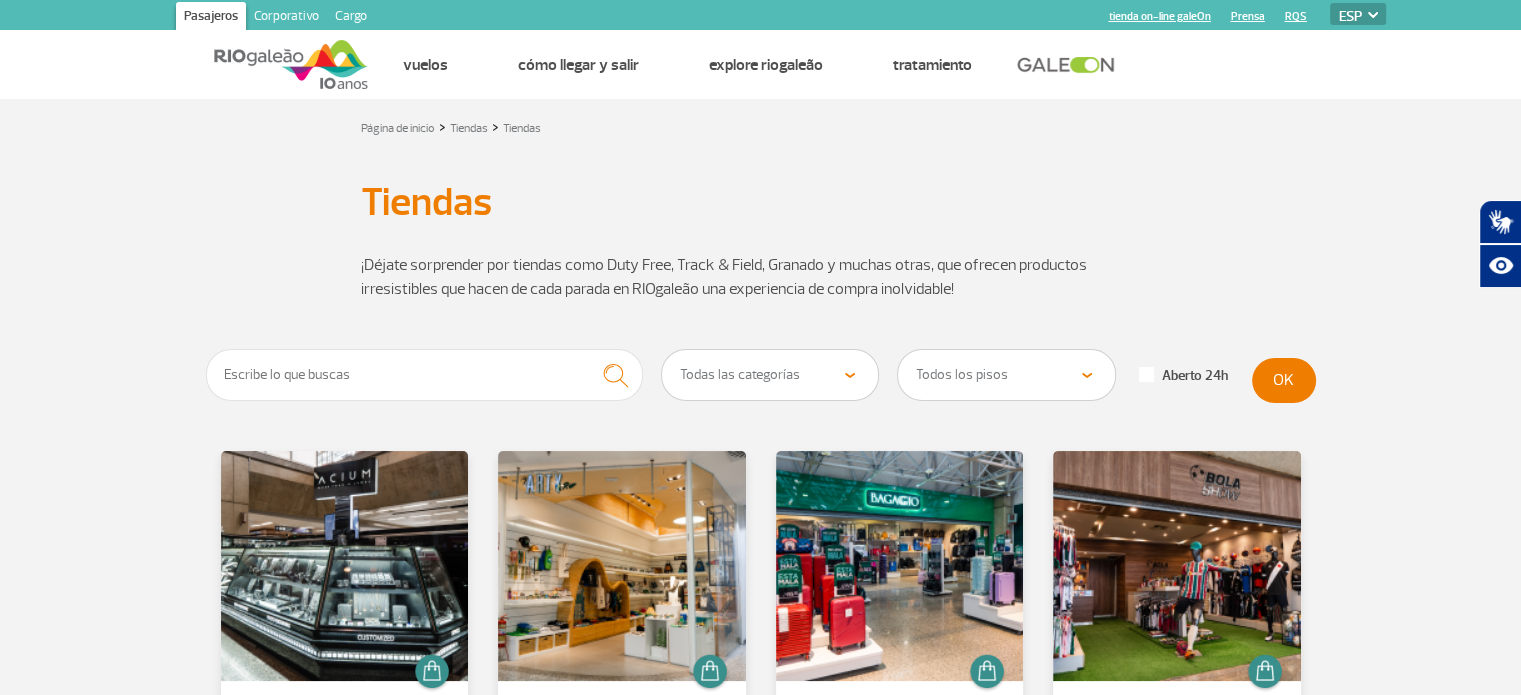 click on "Todas las categorías Cosmético y Belleza Electrónica Libros y Revistas Moda y Accesorios Centro Comercial" at bounding box center [770, 375] 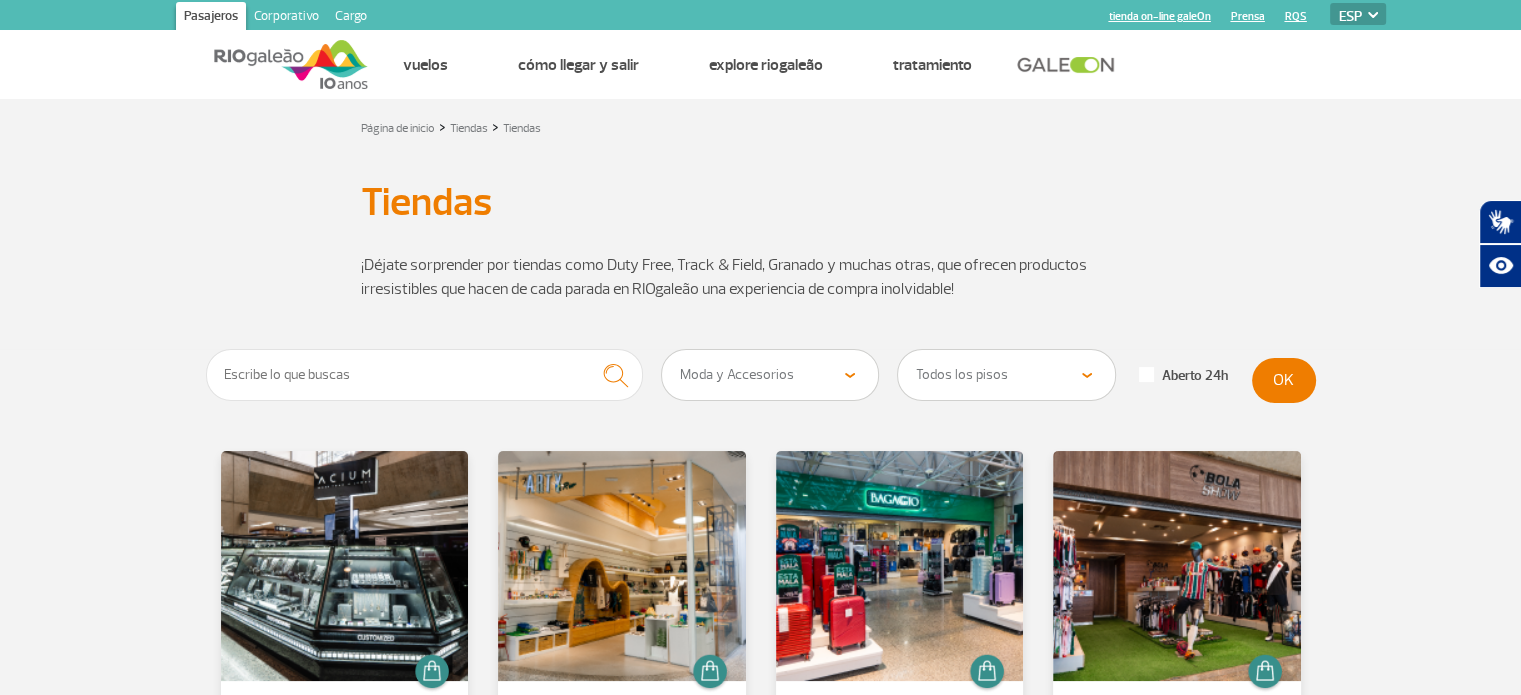 click on "Todas las categorías Cosmético y Belleza Electrónica Libros y Revistas Moda y Accesorios Centro Comercial" at bounding box center (770, 375) 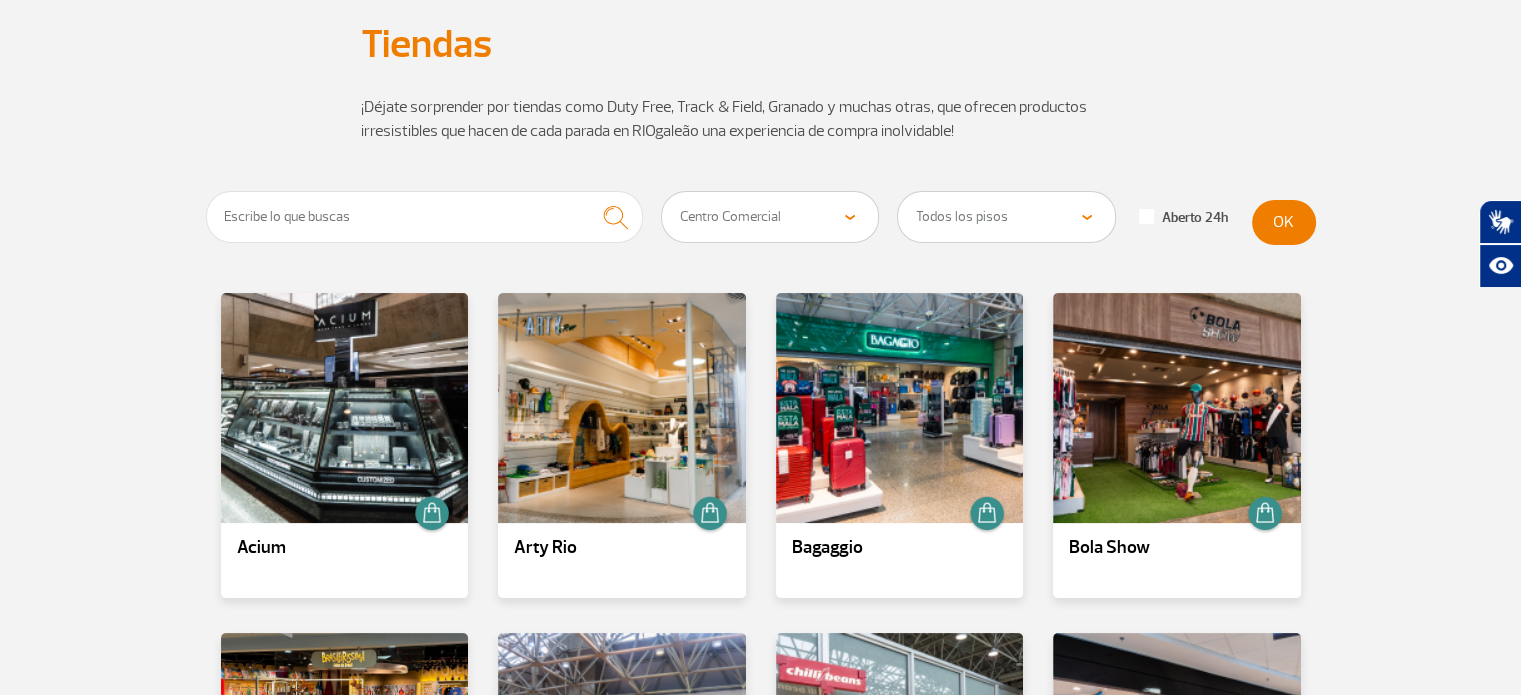scroll, scrollTop: 160, scrollLeft: 0, axis: vertical 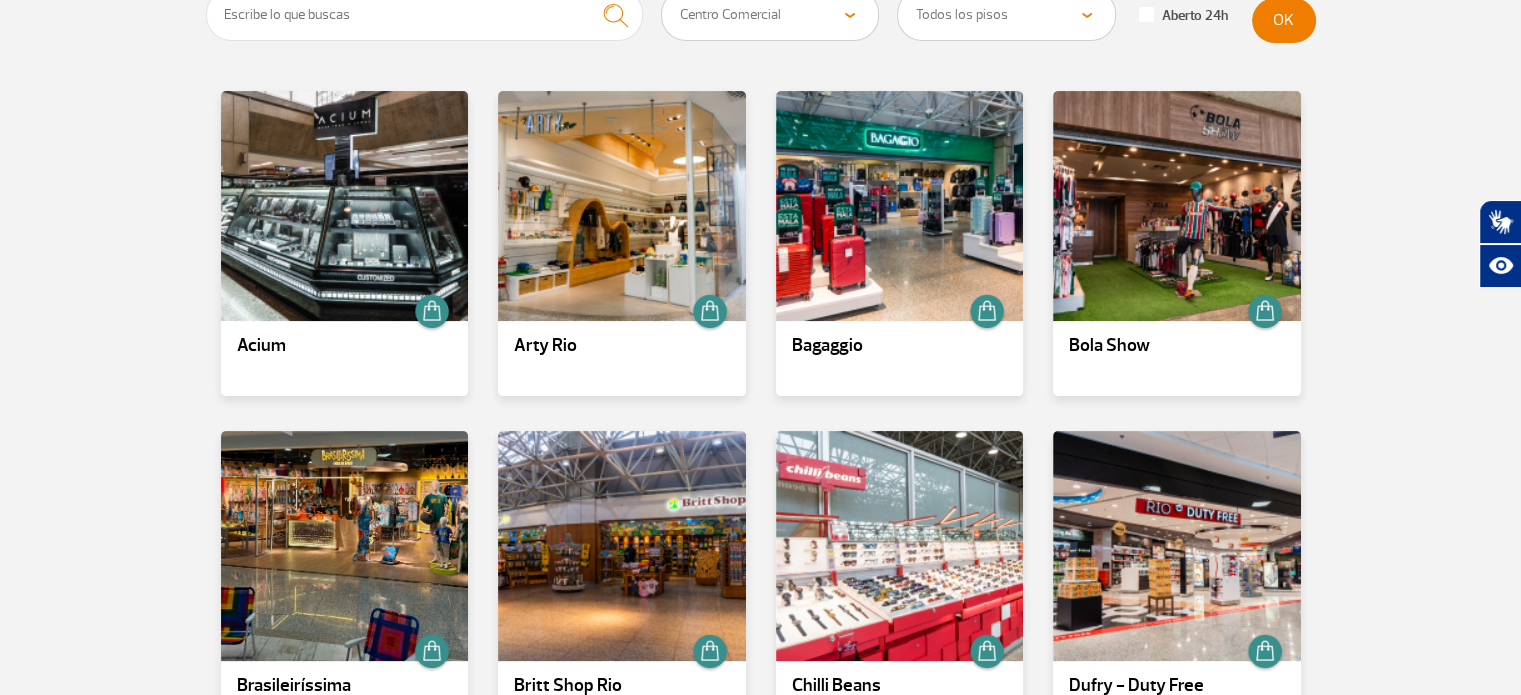 click on "Todas las categorías Cosmético y Belleza Electrónica Libros y Revistas Moda y Accesorios Centro Comercial" at bounding box center (770, 15) 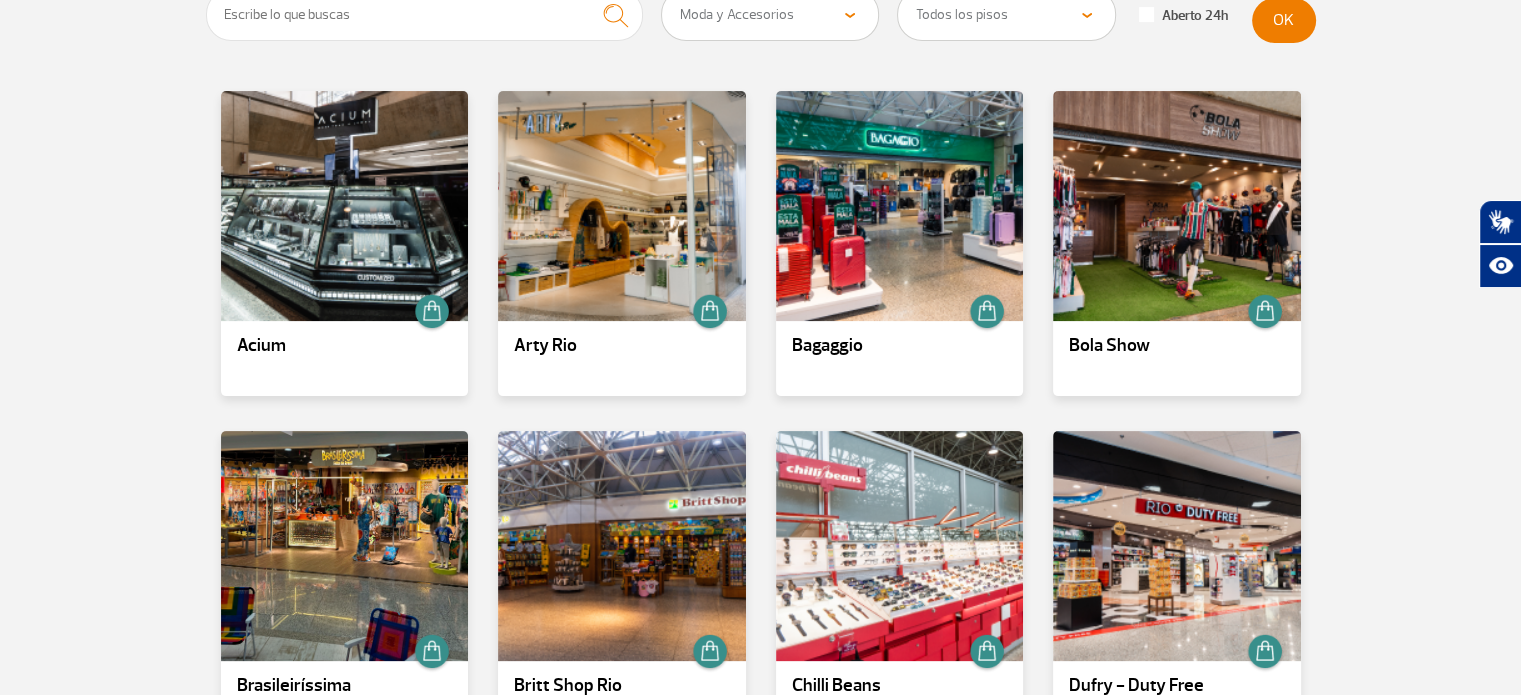 click on "Todas las categorías Cosmético y Belleza Electrónica Libros y Revistas Moda y Accesorios Centro Comercial" at bounding box center [770, 15] 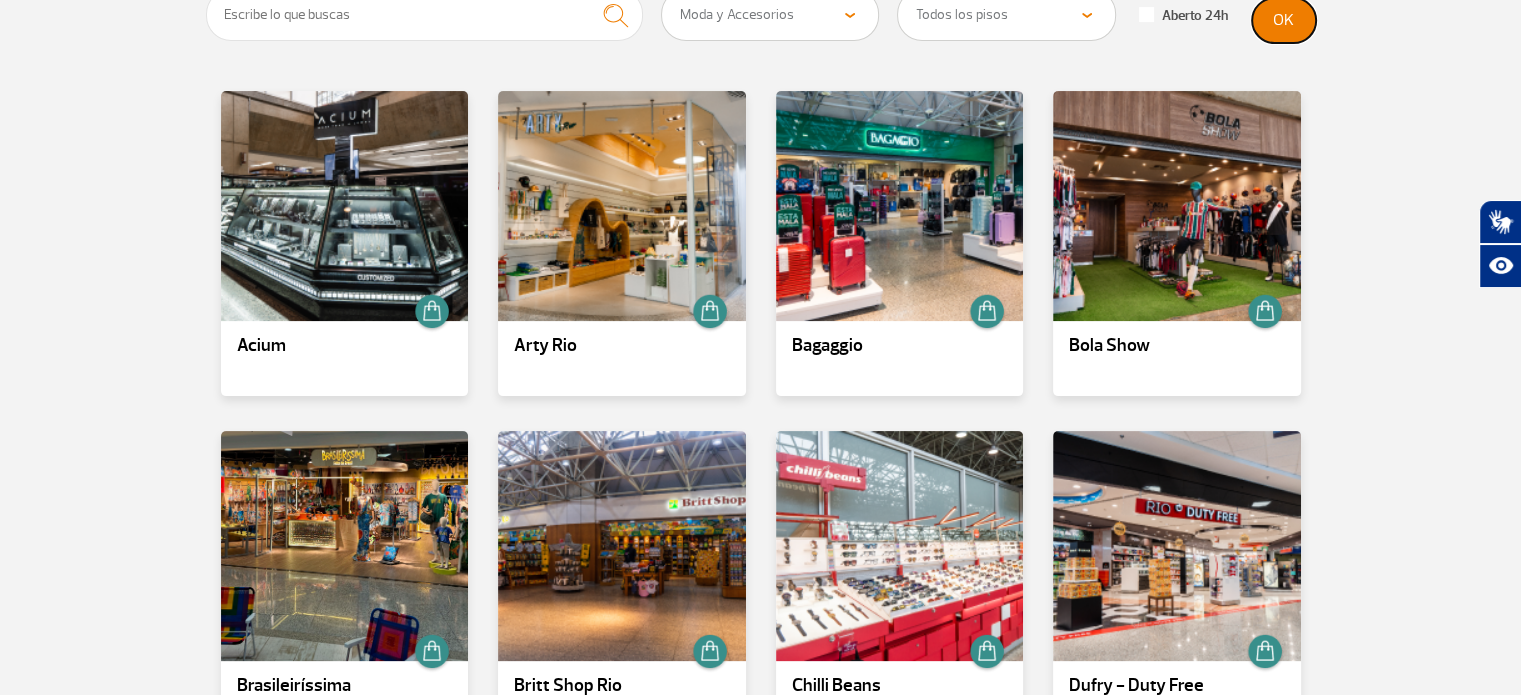 click on "OK" at bounding box center (1284, 20) 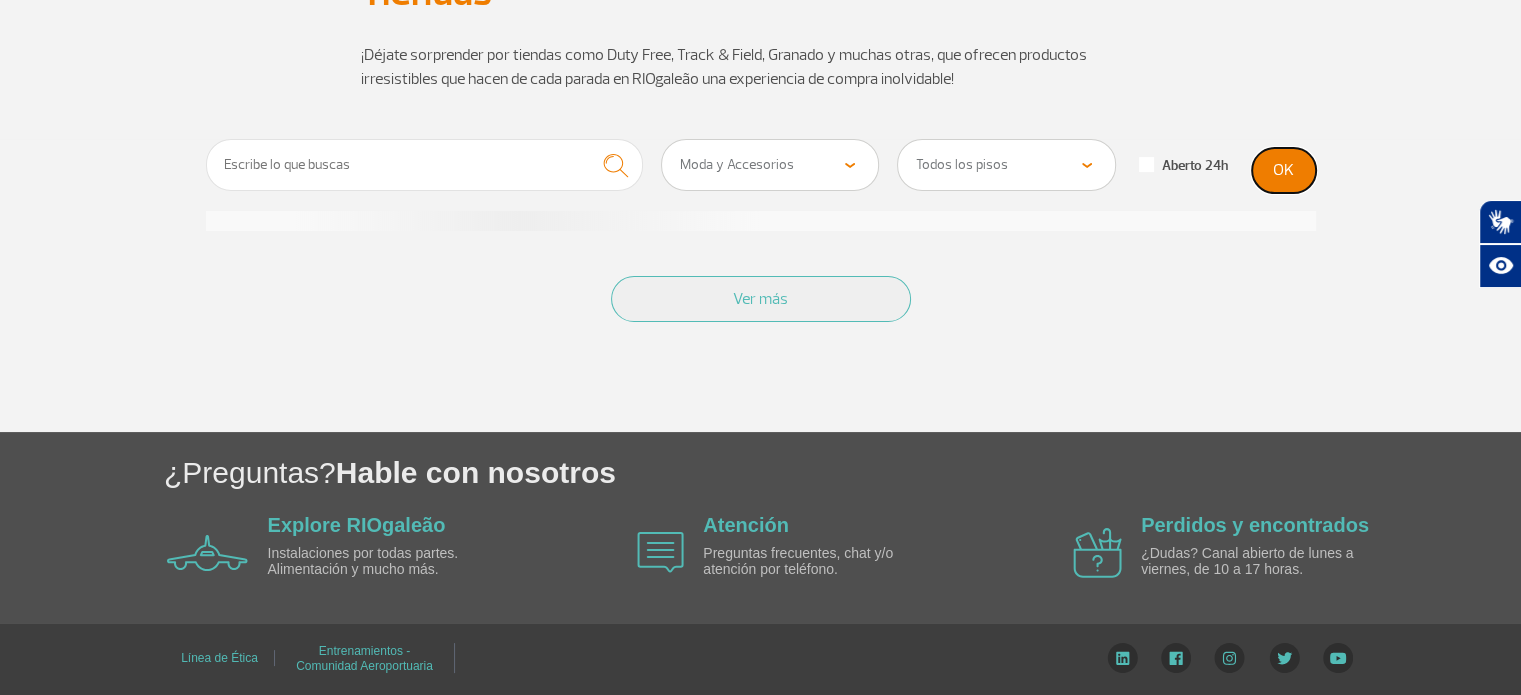 scroll, scrollTop: 360, scrollLeft: 0, axis: vertical 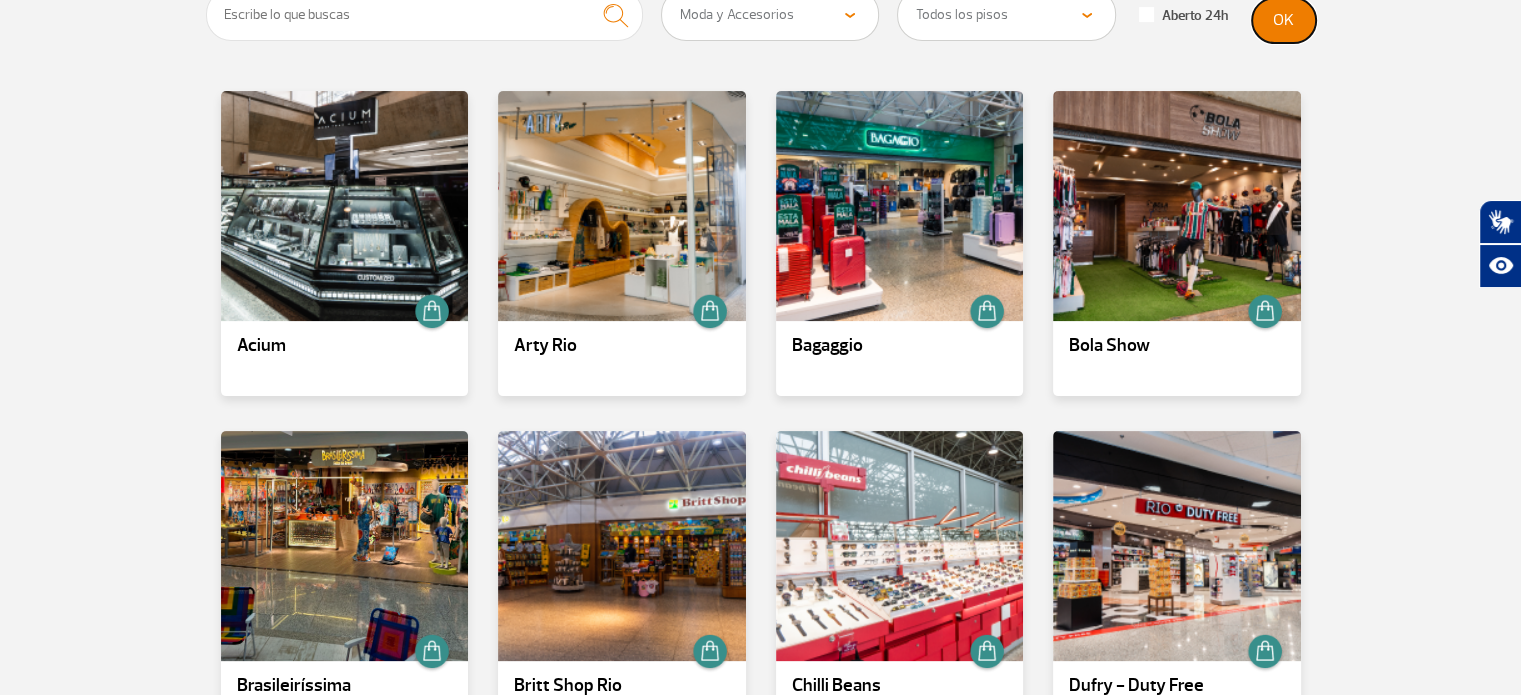 type 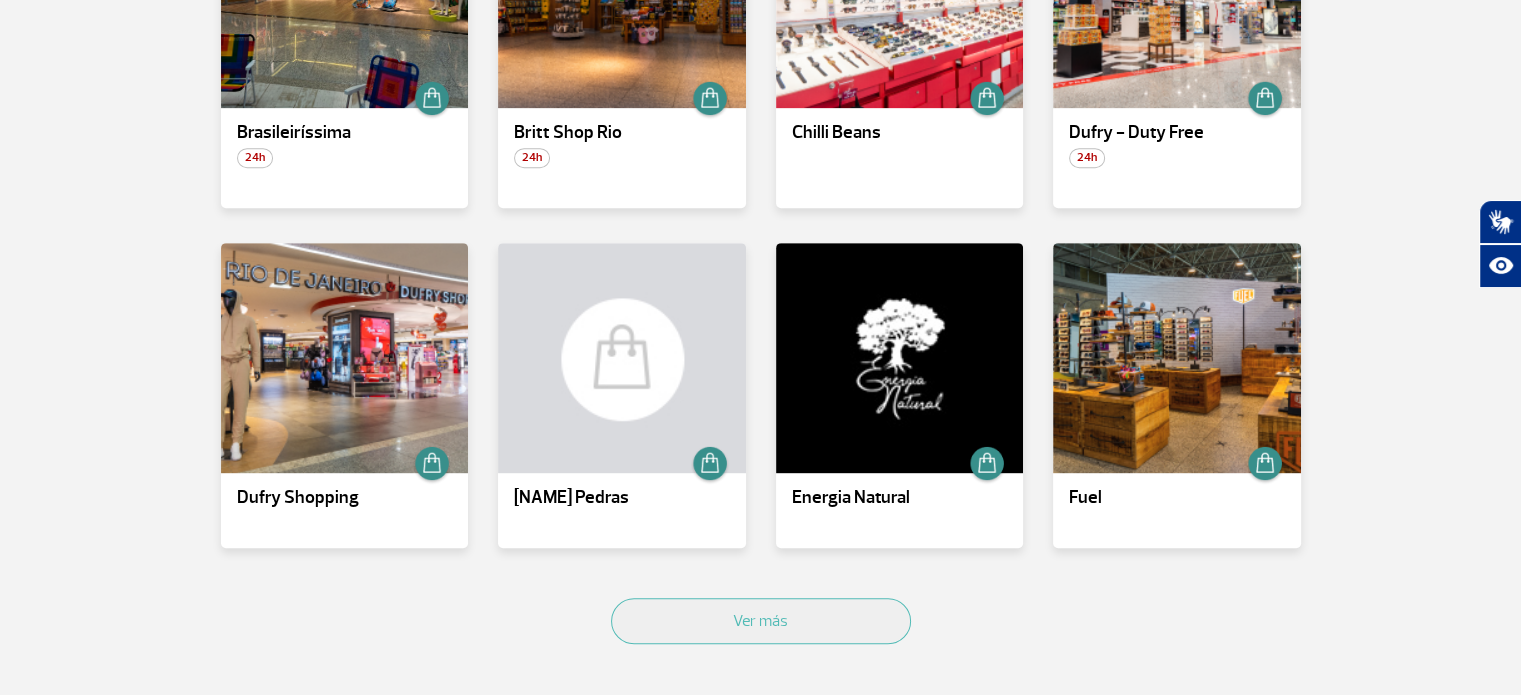 scroll, scrollTop: 1040, scrollLeft: 0, axis: vertical 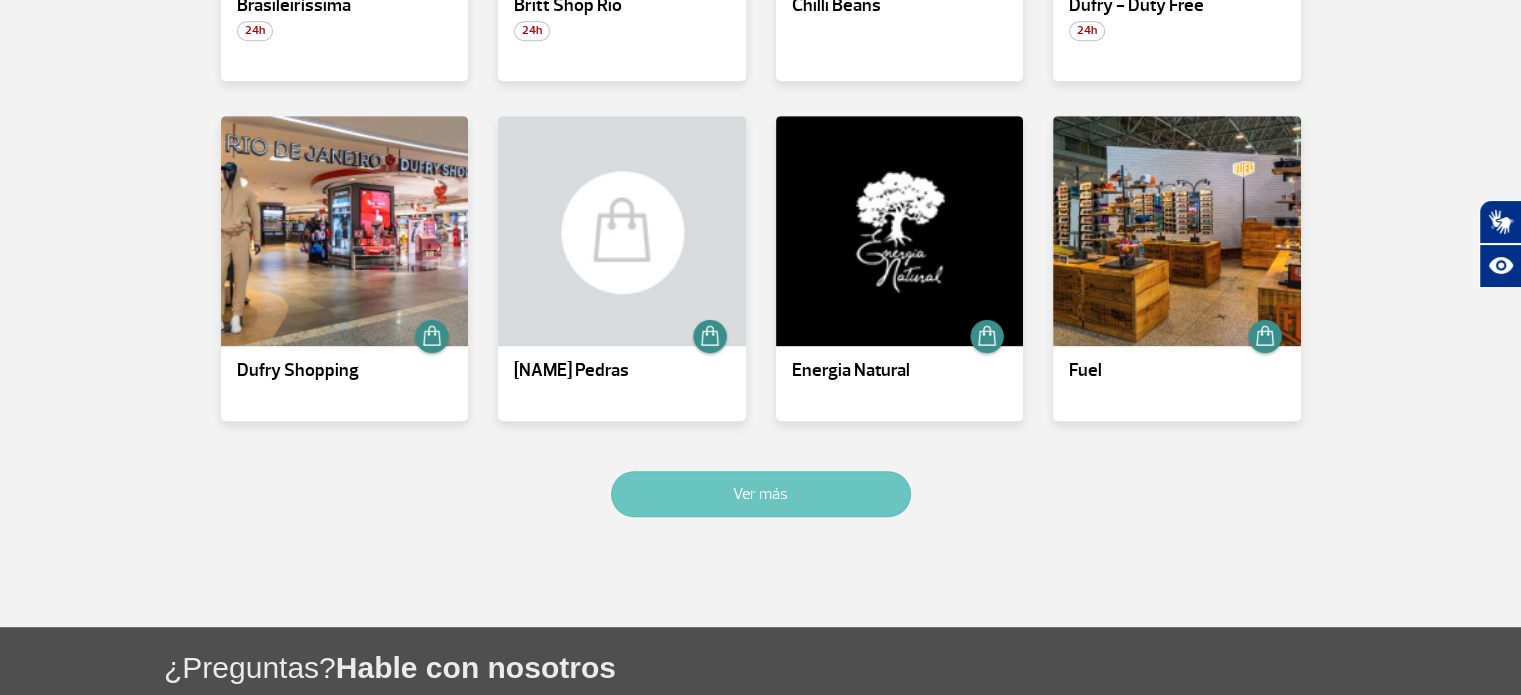 click on "Ver más" at bounding box center [761, 494] 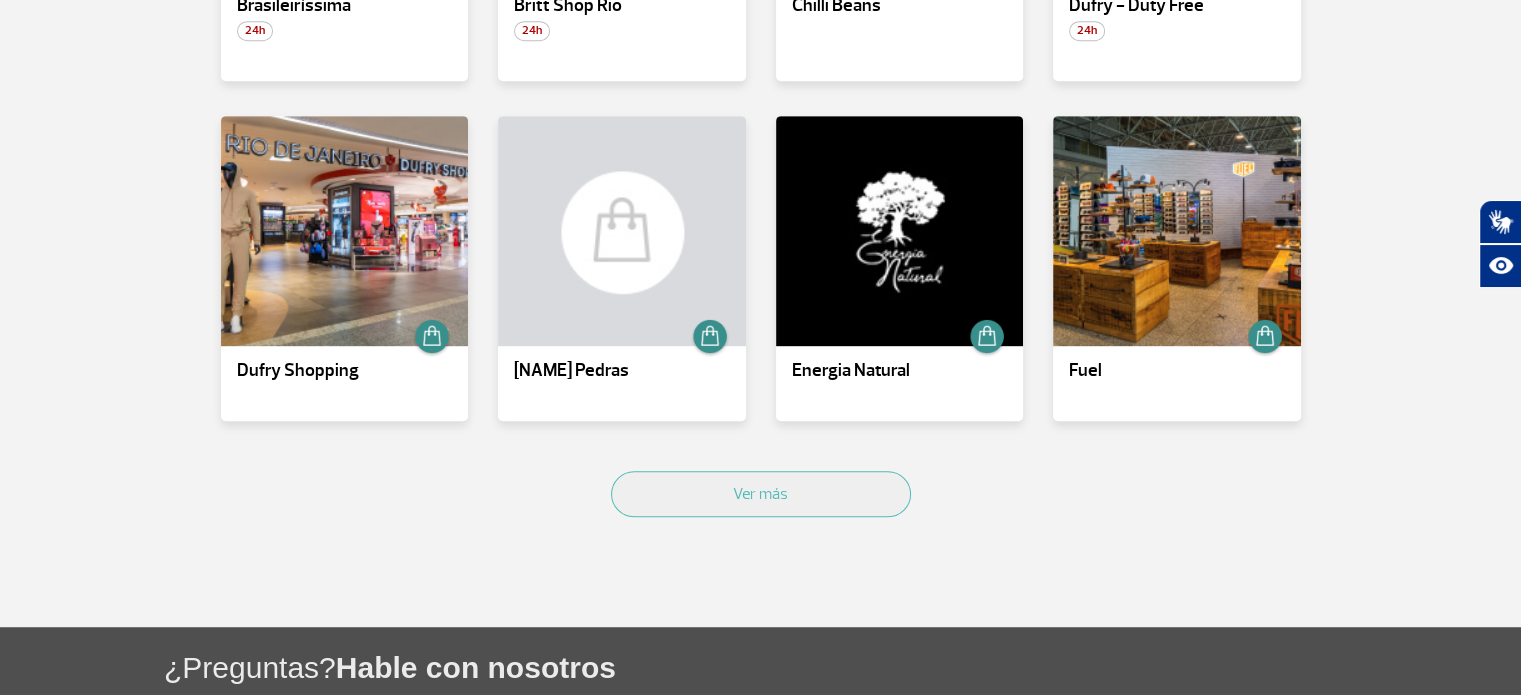 scroll, scrollTop: 2080, scrollLeft: 0, axis: vertical 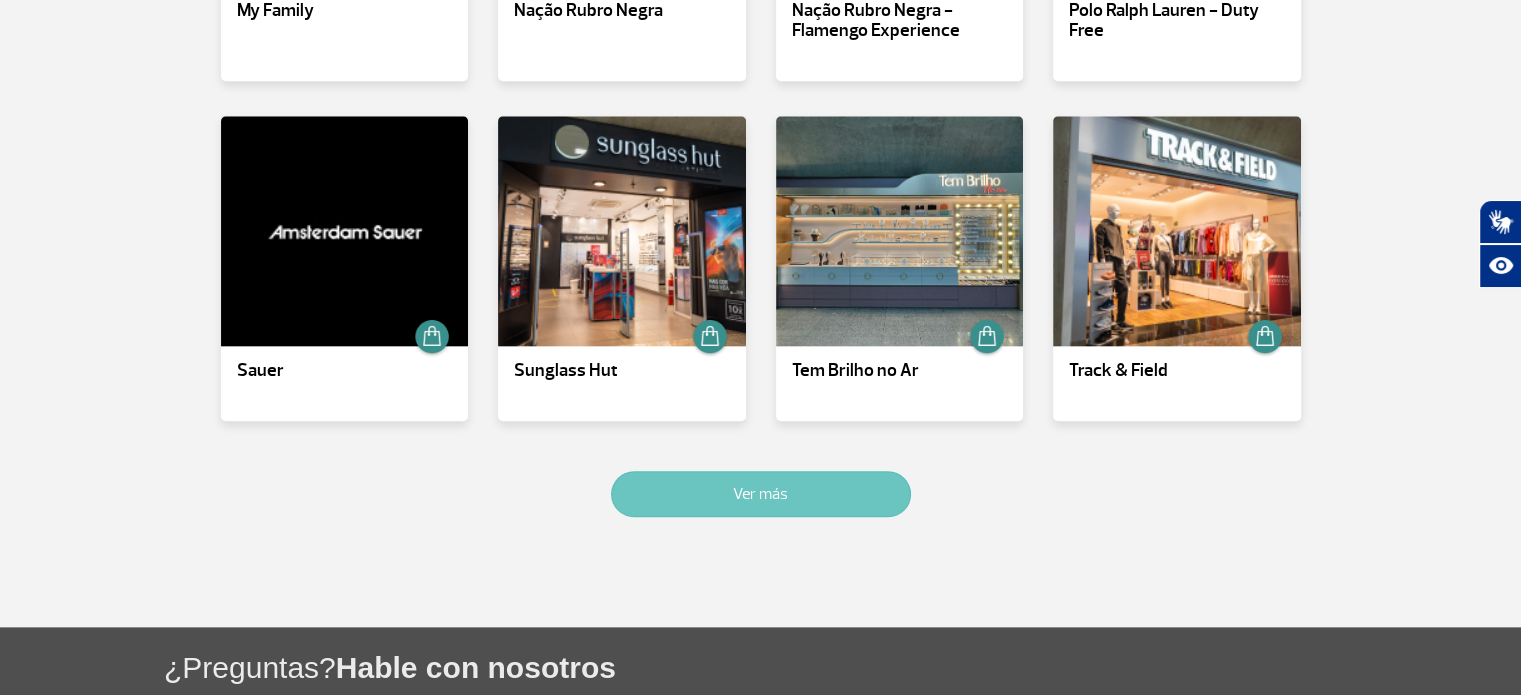click on "Ver más" at bounding box center [761, 494] 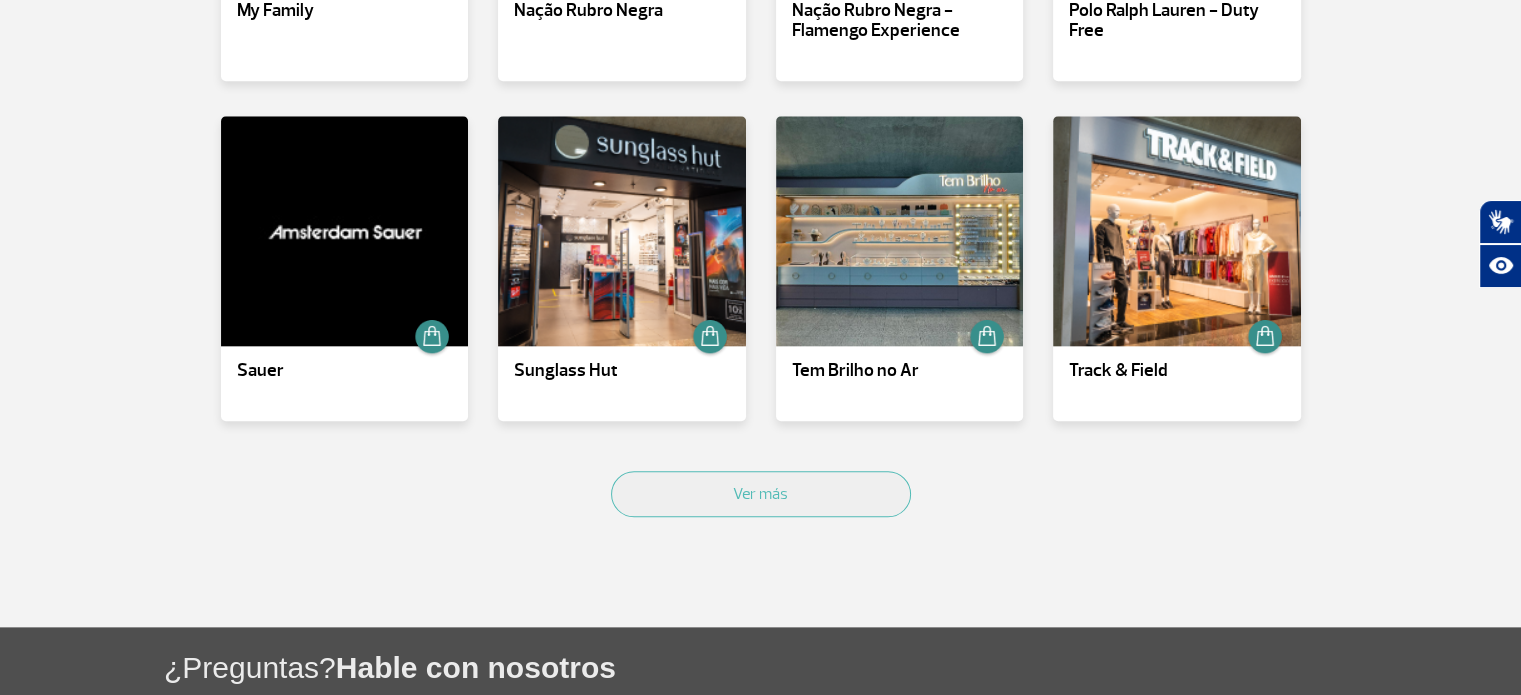 type 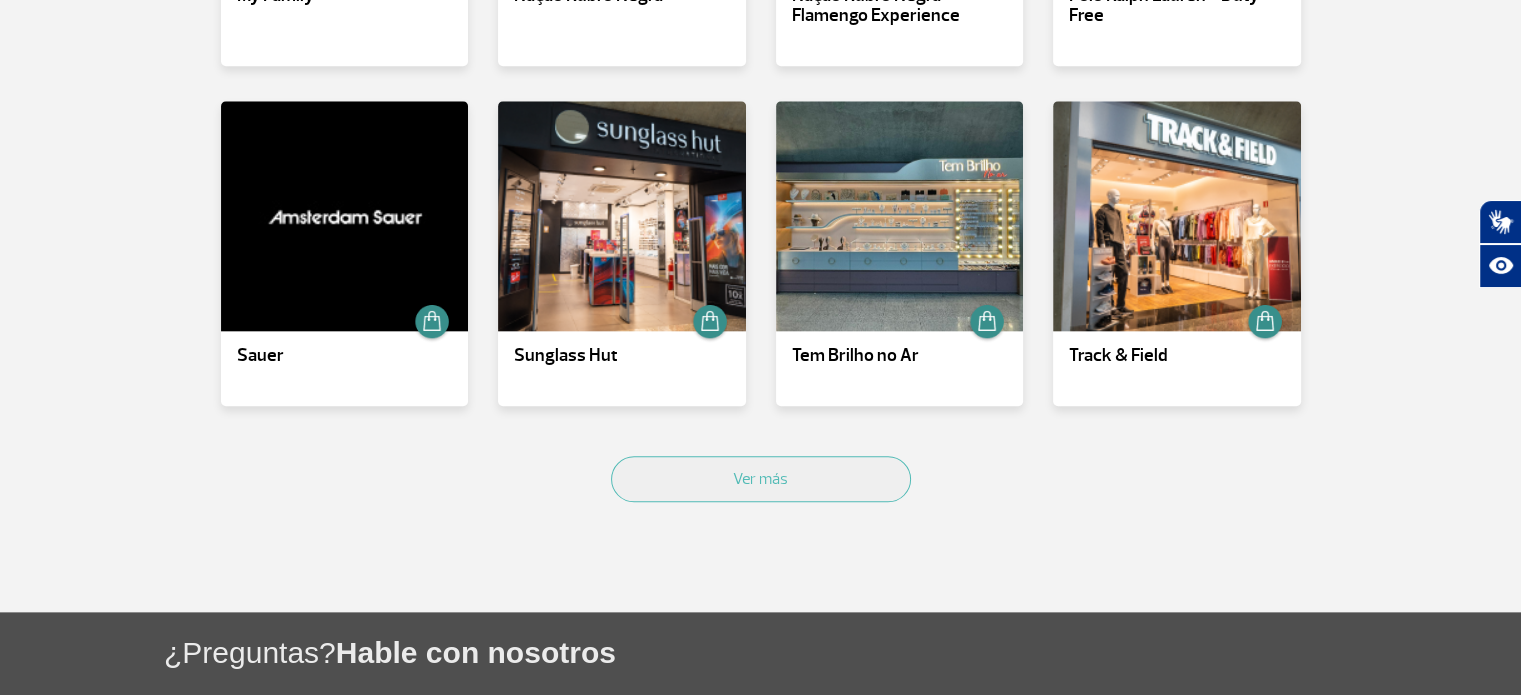 scroll, scrollTop: 2200, scrollLeft: 0, axis: vertical 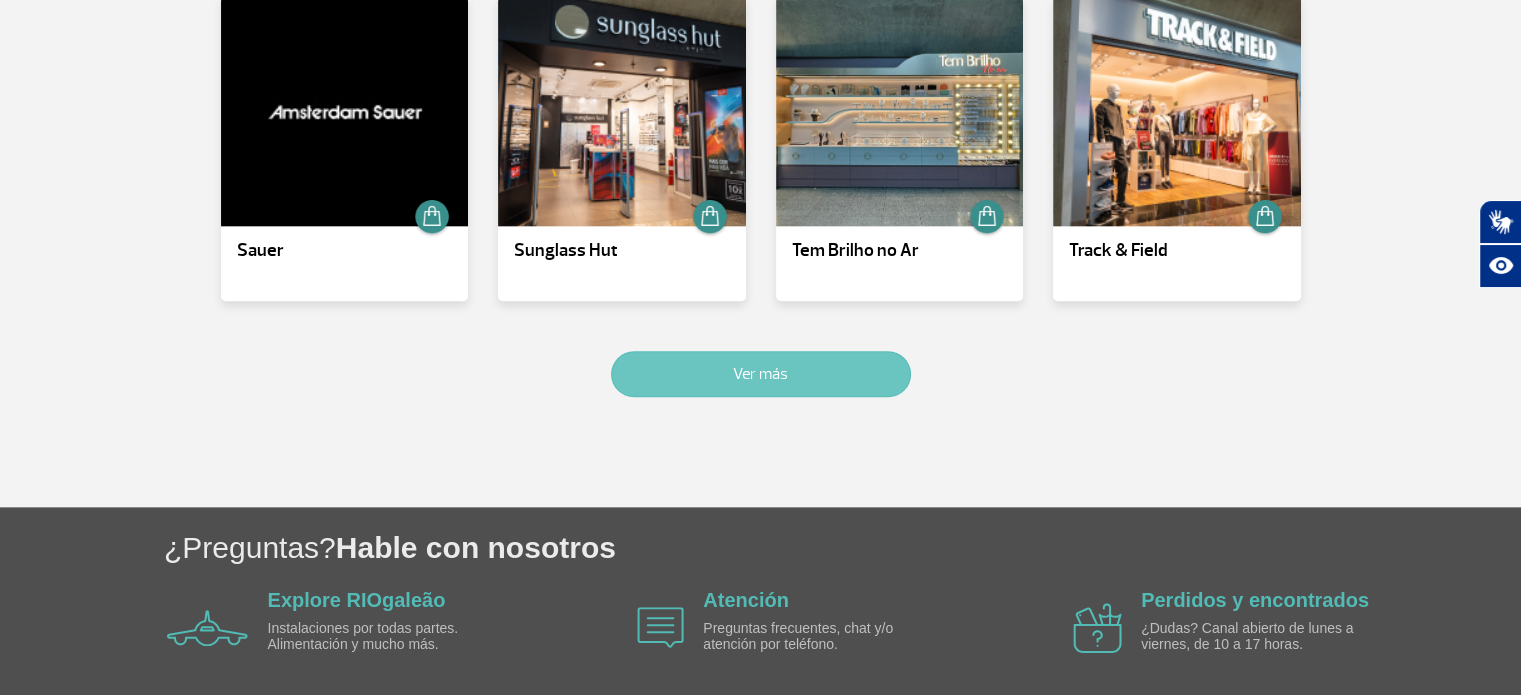 click on "Ver más" at bounding box center (761, 374) 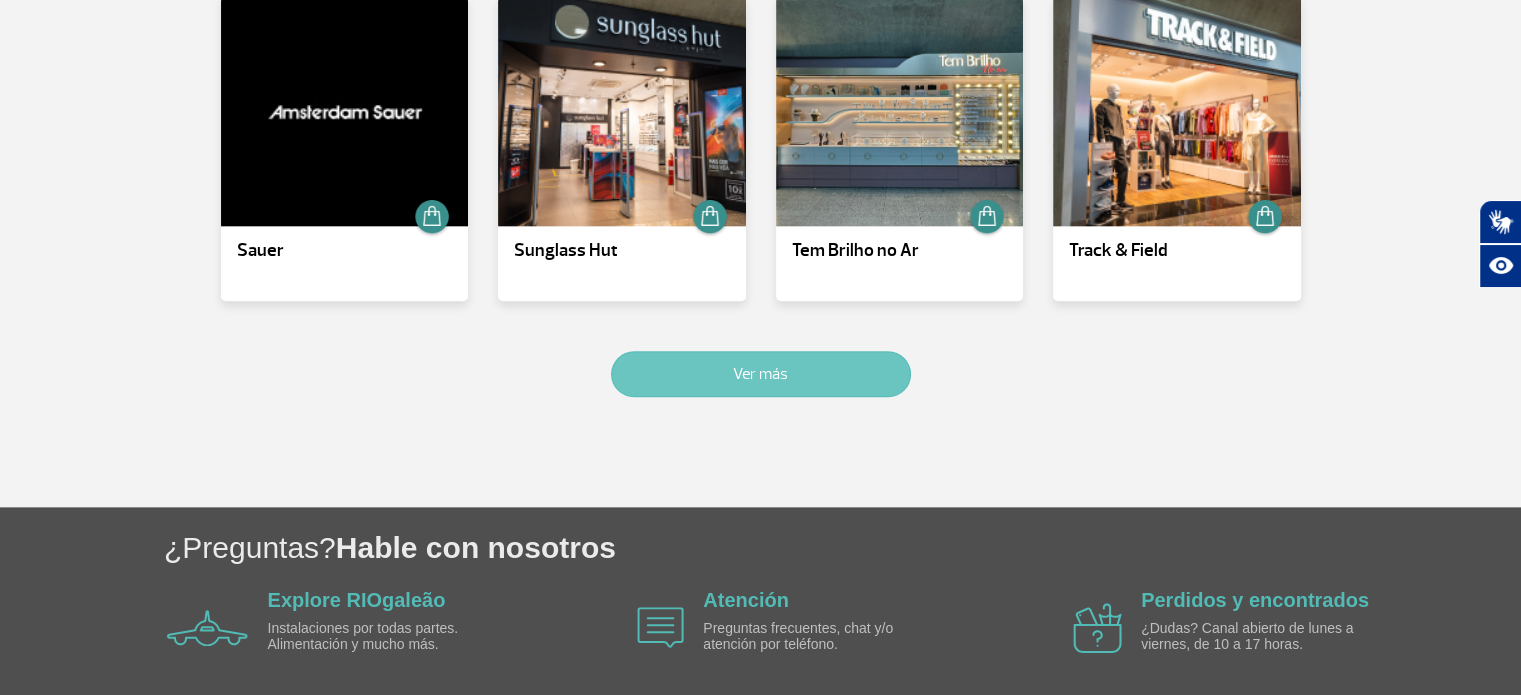 scroll, scrollTop: 2200, scrollLeft: 0, axis: vertical 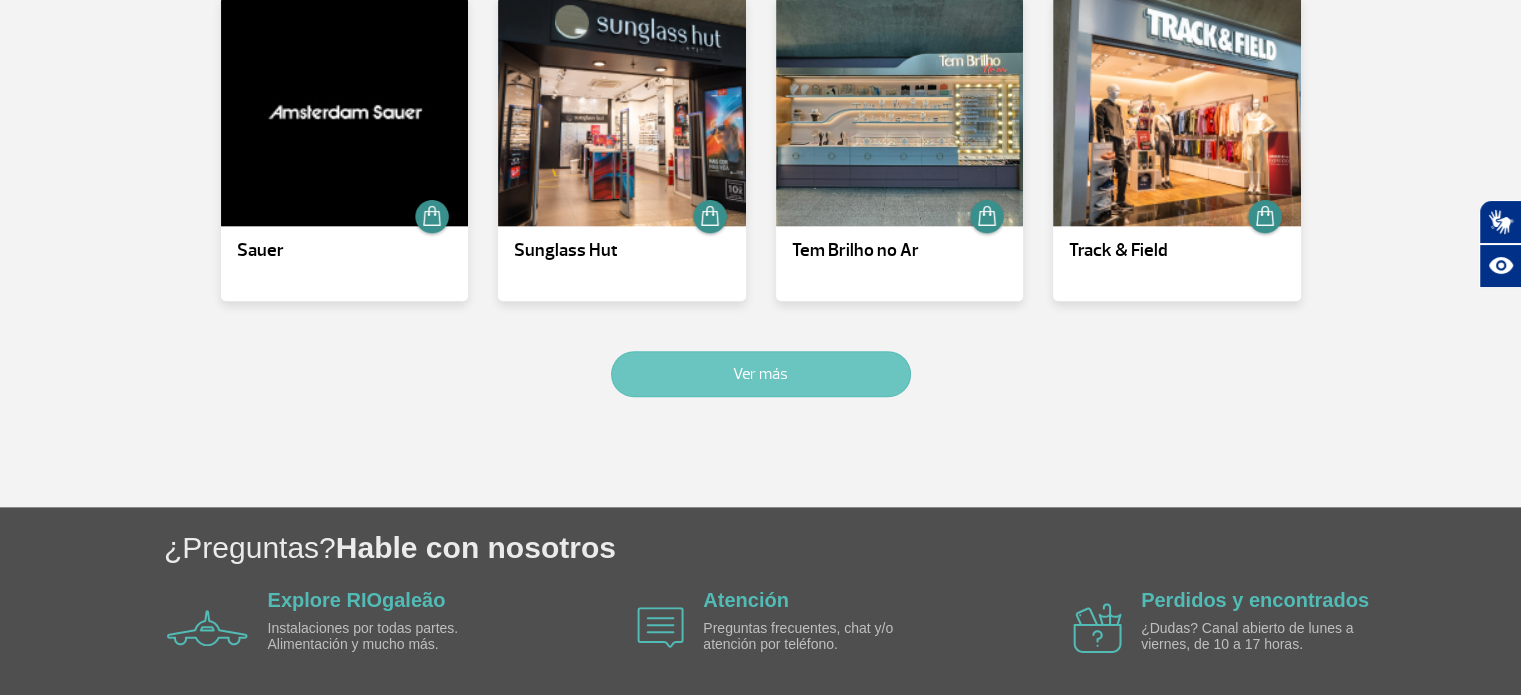 click on "Ver más" at bounding box center (761, 374) 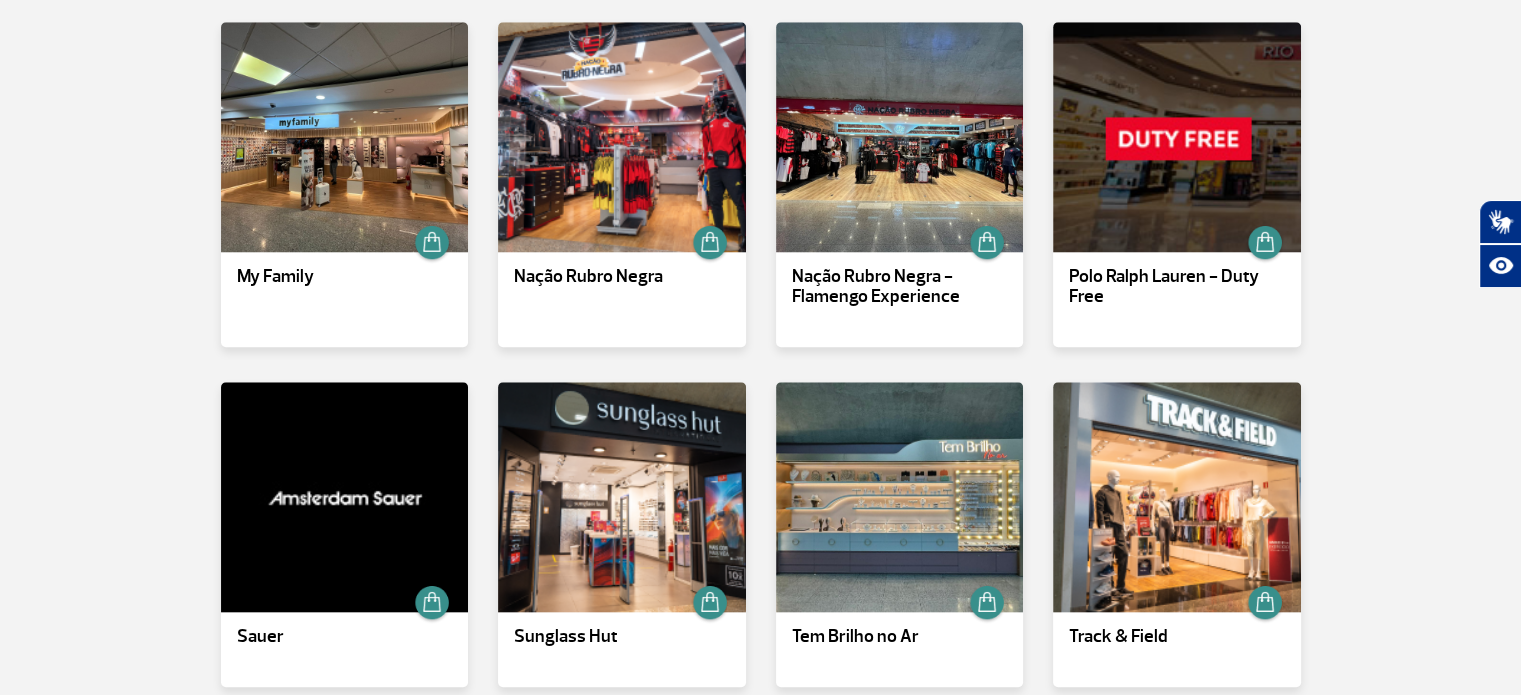 scroll, scrollTop: 1720, scrollLeft: 0, axis: vertical 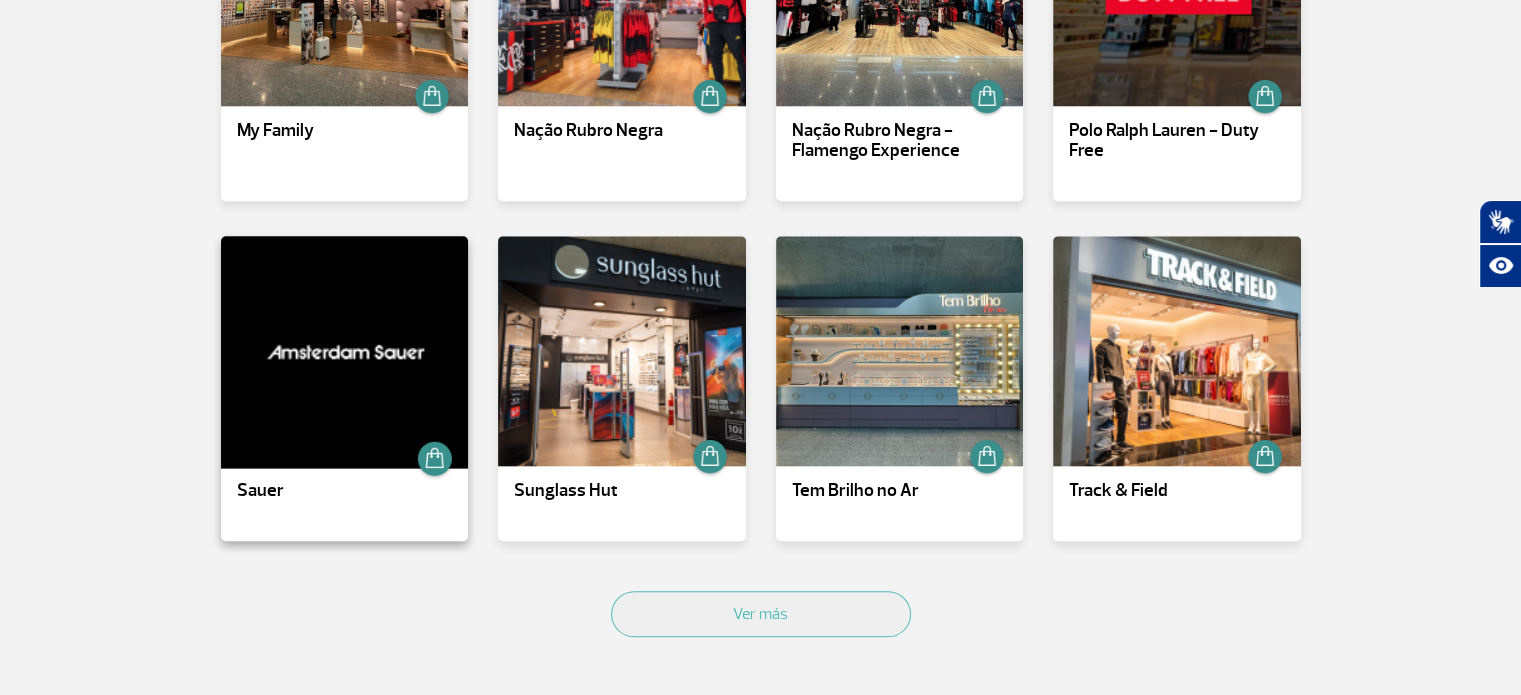 click at bounding box center [344, 351] 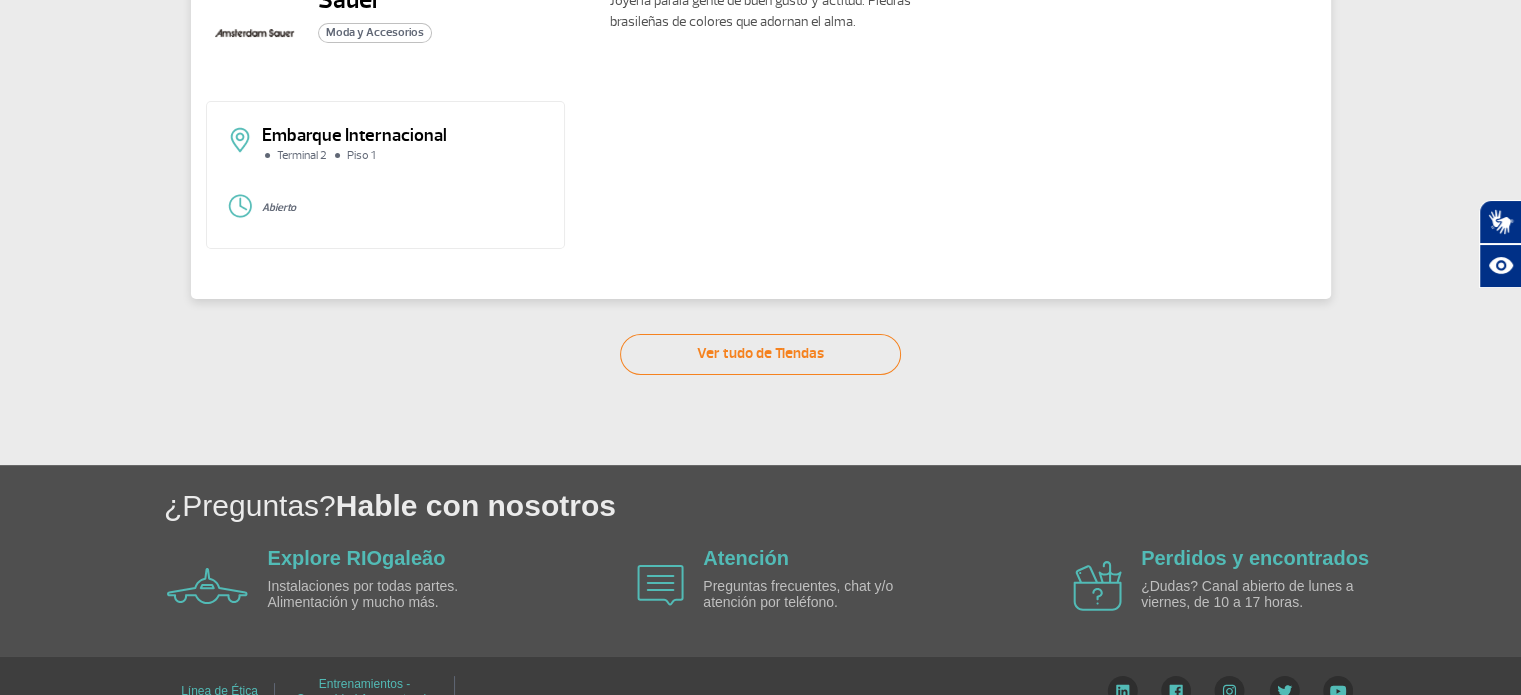 scroll, scrollTop: 129, scrollLeft: 0, axis: vertical 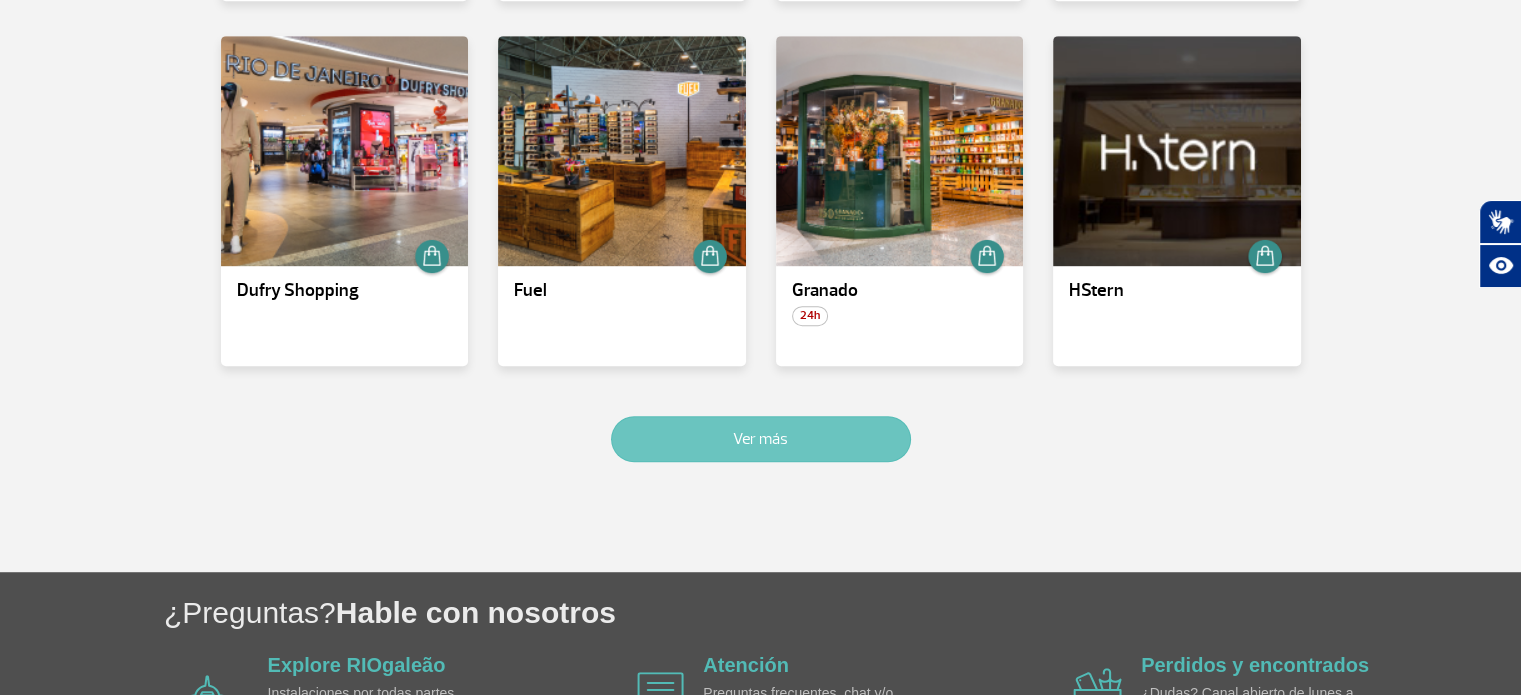 click on "Ver más" at bounding box center [761, 439] 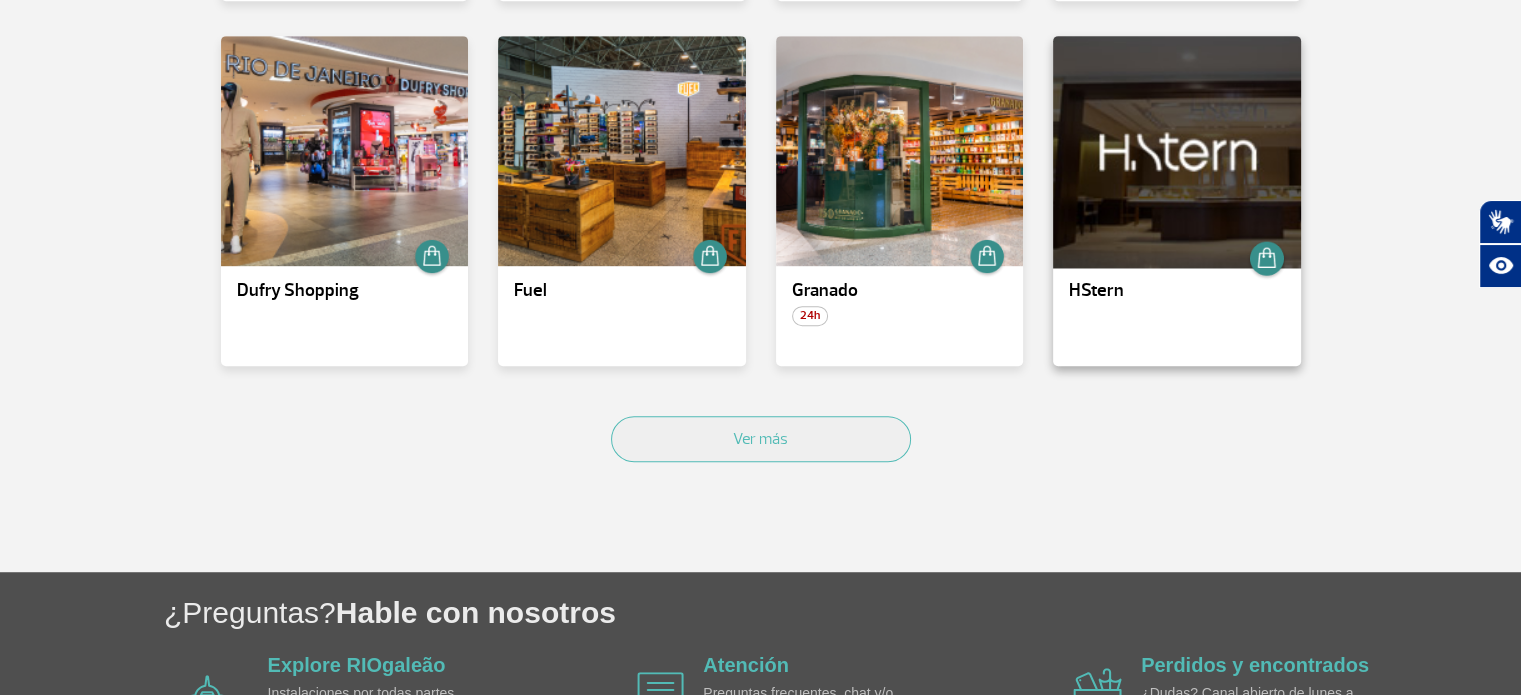 scroll, scrollTop: 2184, scrollLeft: 0, axis: vertical 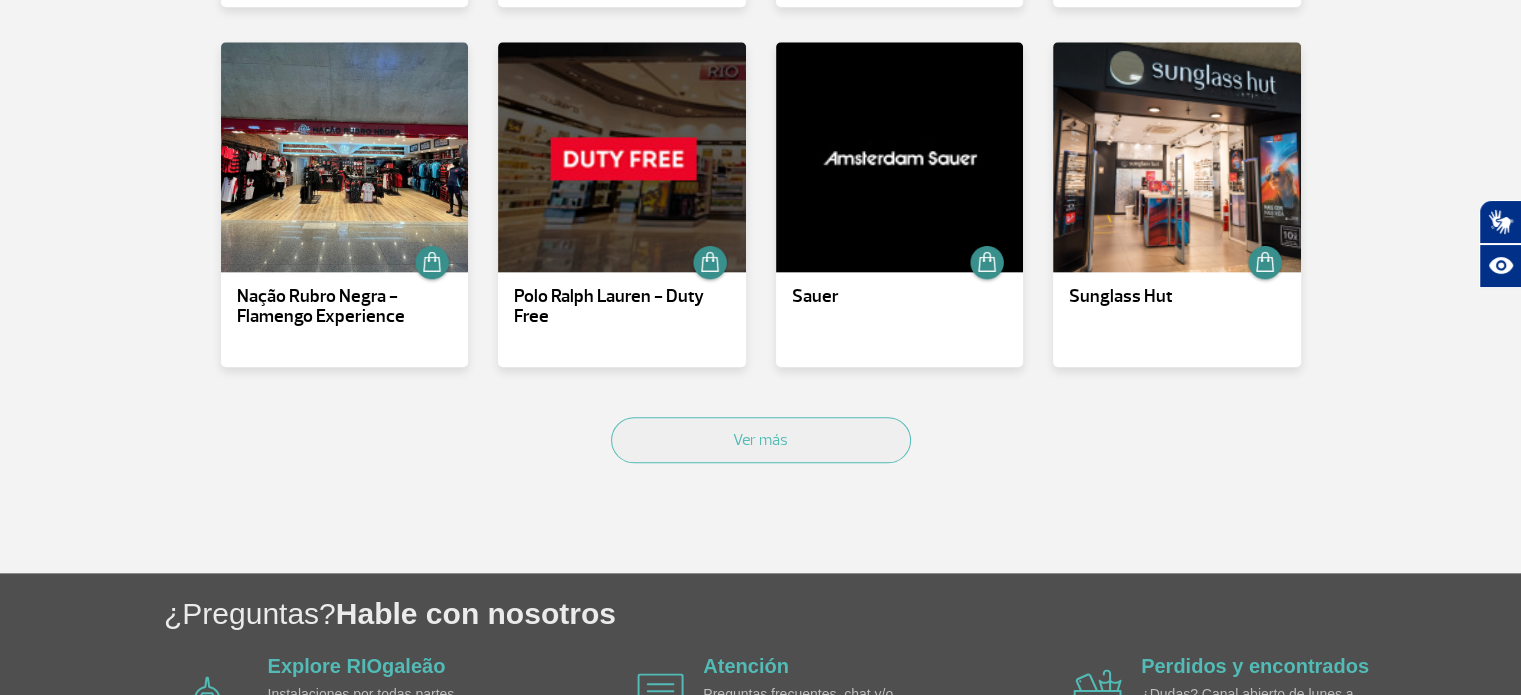 type 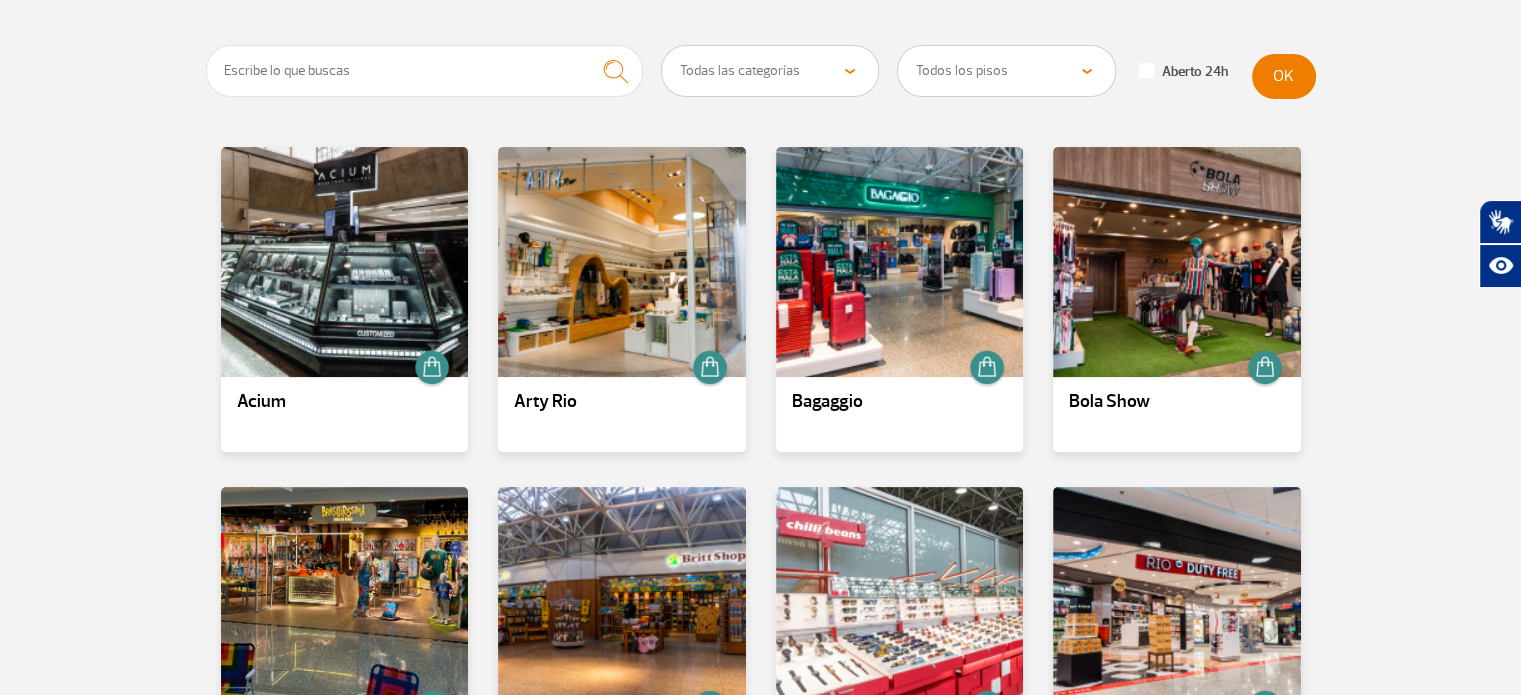 scroll, scrollTop: 264, scrollLeft: 0, axis: vertical 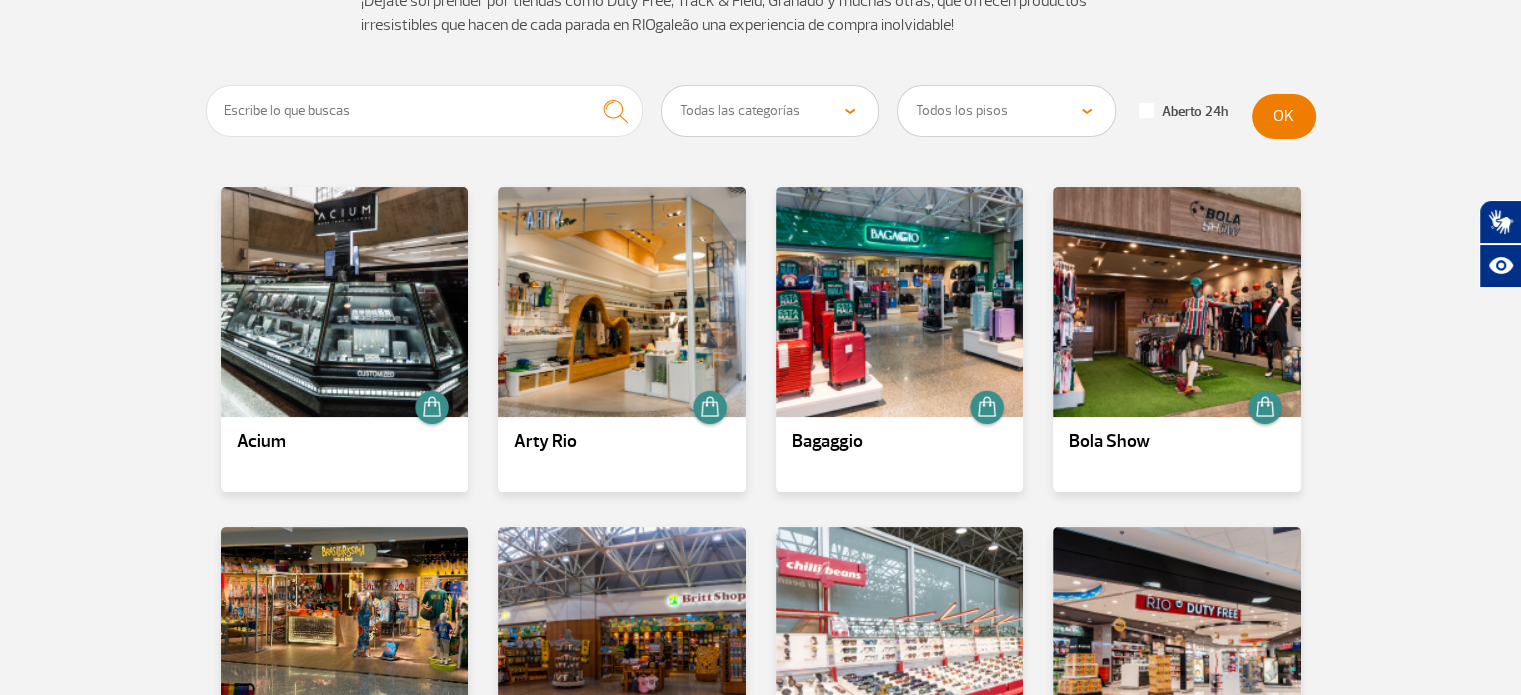 click at bounding box center [1146, 110] 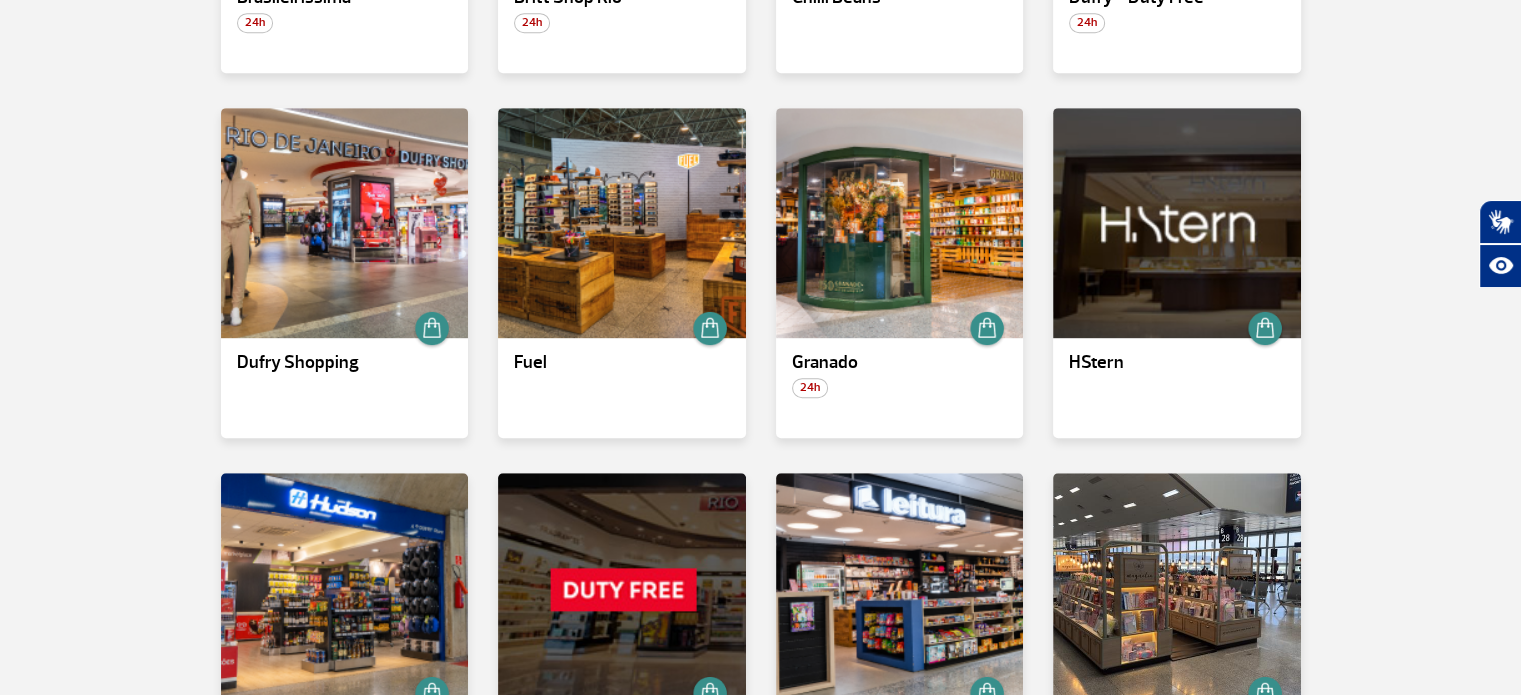 scroll, scrollTop: 1080, scrollLeft: 0, axis: vertical 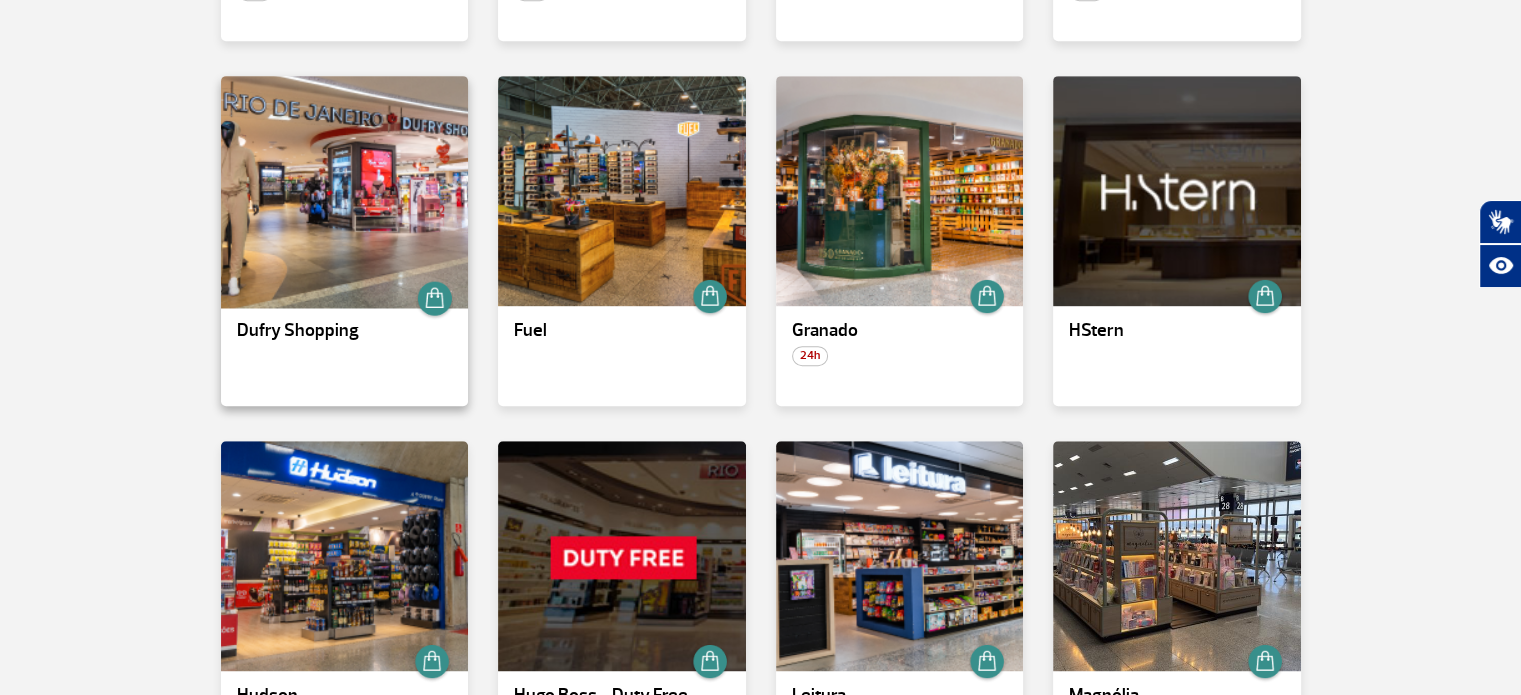 click at bounding box center [344, 191] 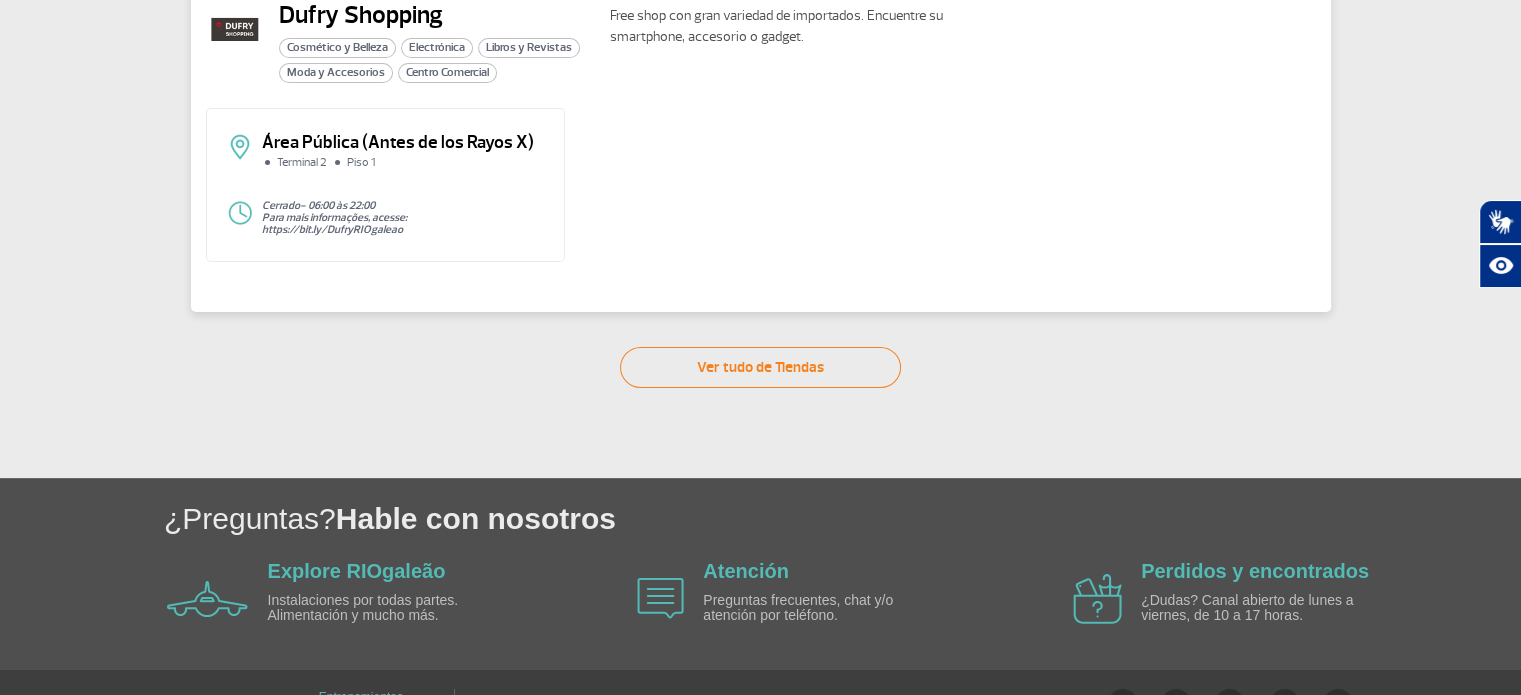 scroll, scrollTop: 114, scrollLeft: 0, axis: vertical 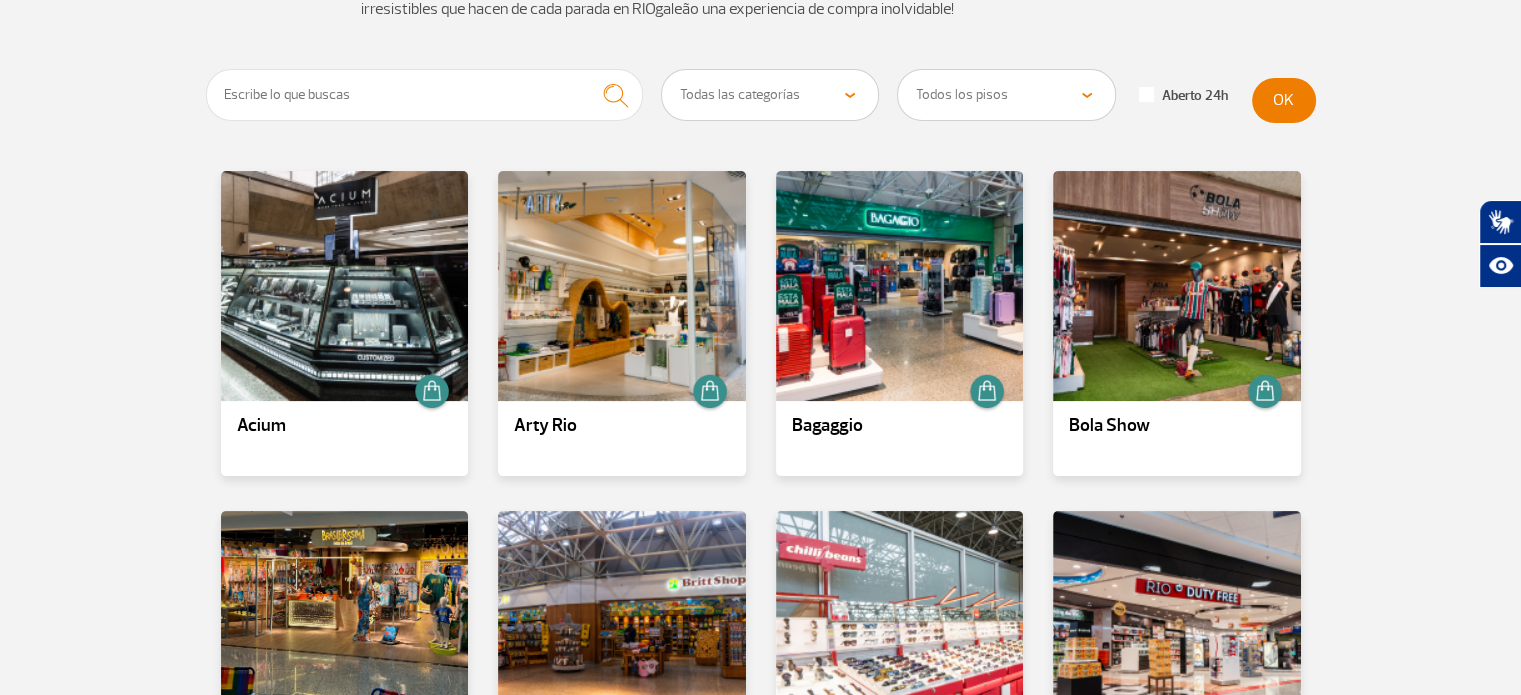 click at bounding box center [1146, 94] 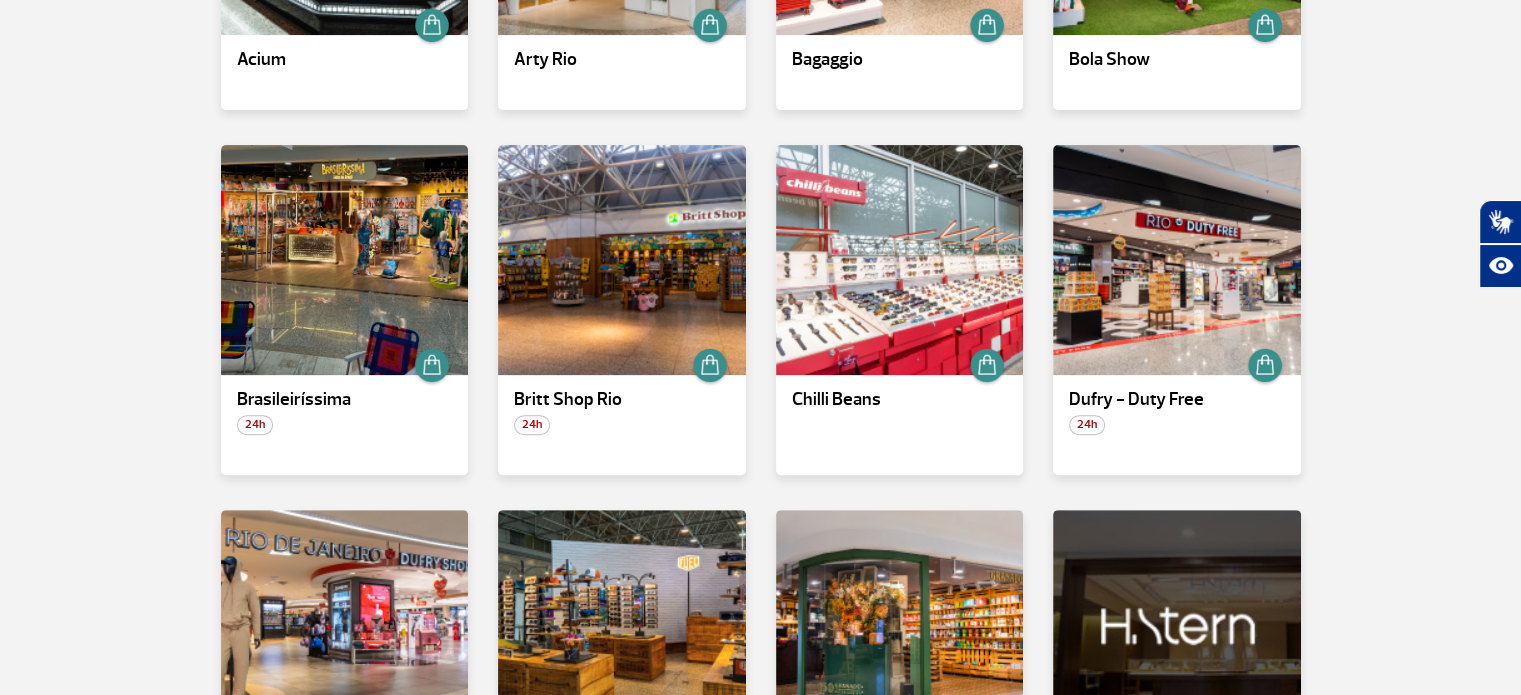 scroll, scrollTop: 720, scrollLeft: 0, axis: vertical 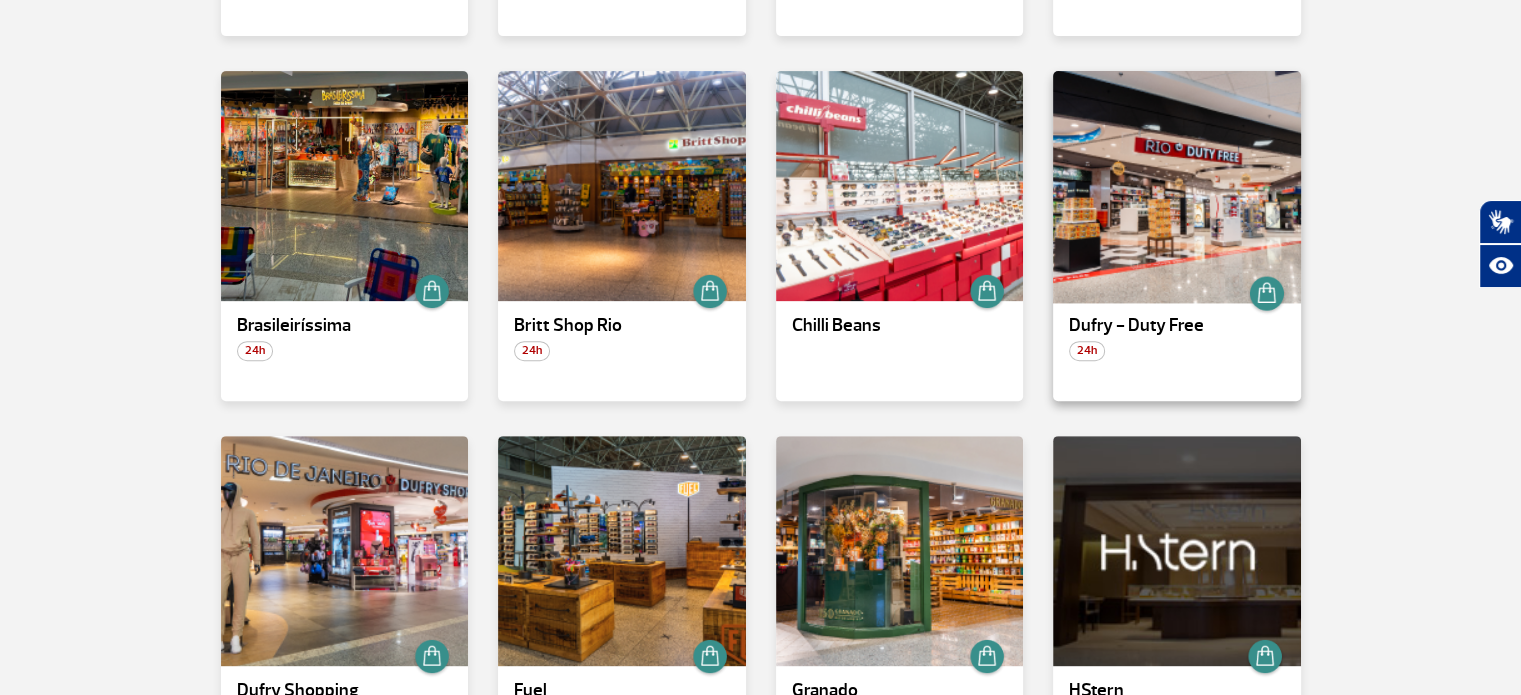 click at bounding box center [1177, 186] 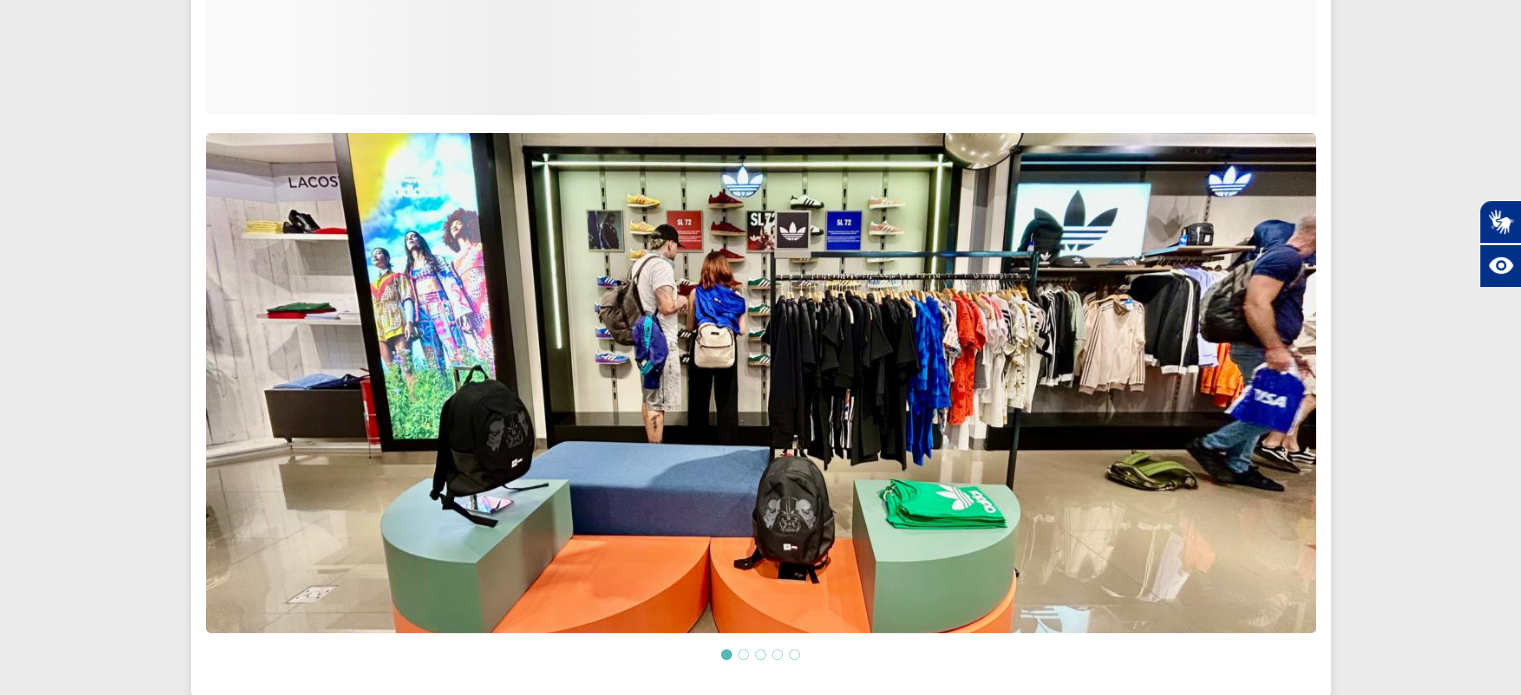 scroll, scrollTop: 480, scrollLeft: 0, axis: vertical 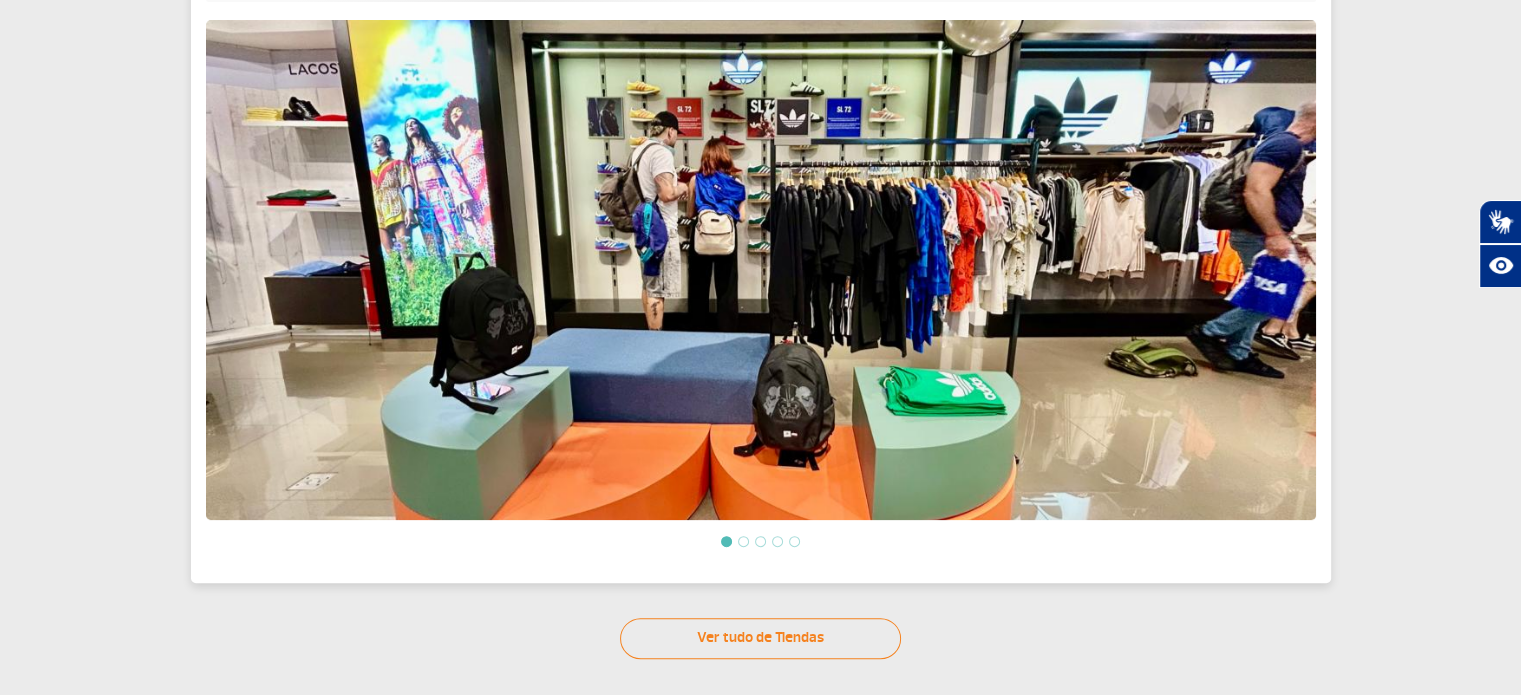 click 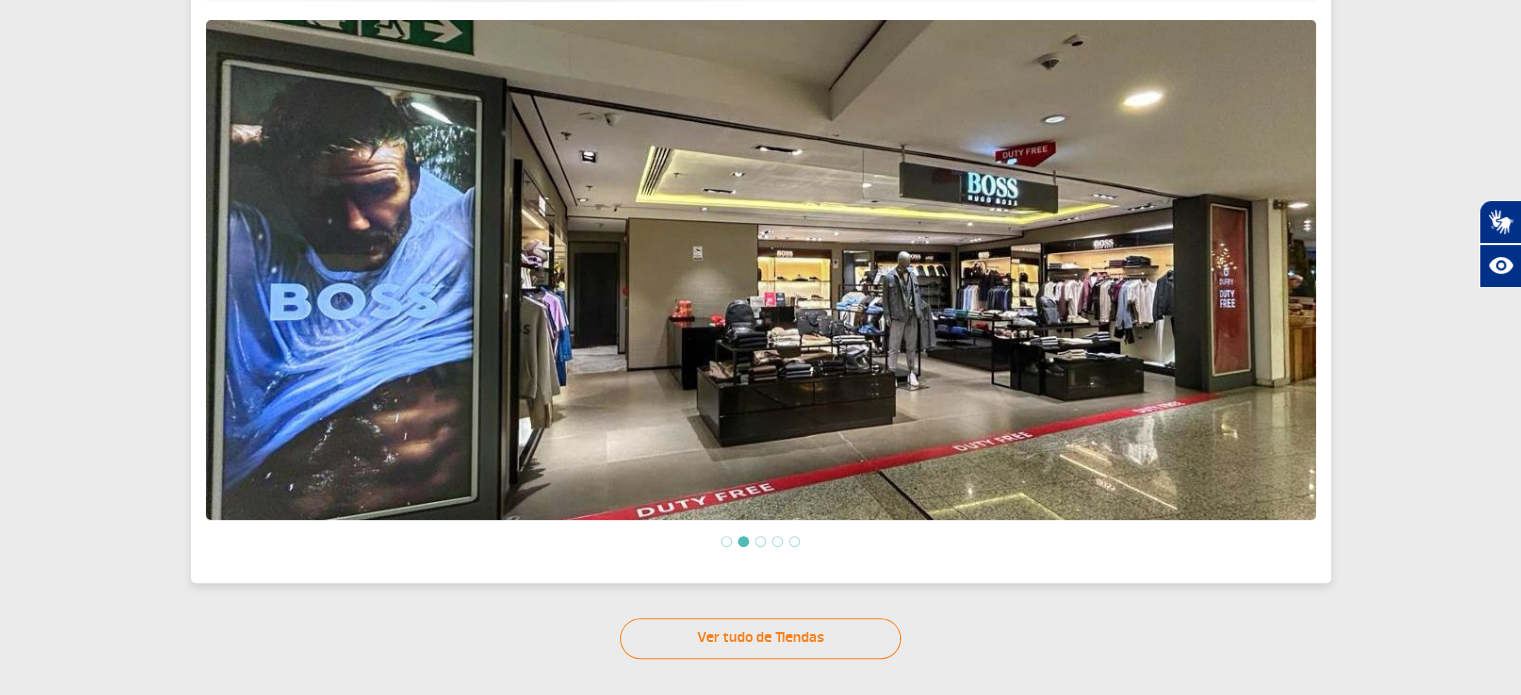 click 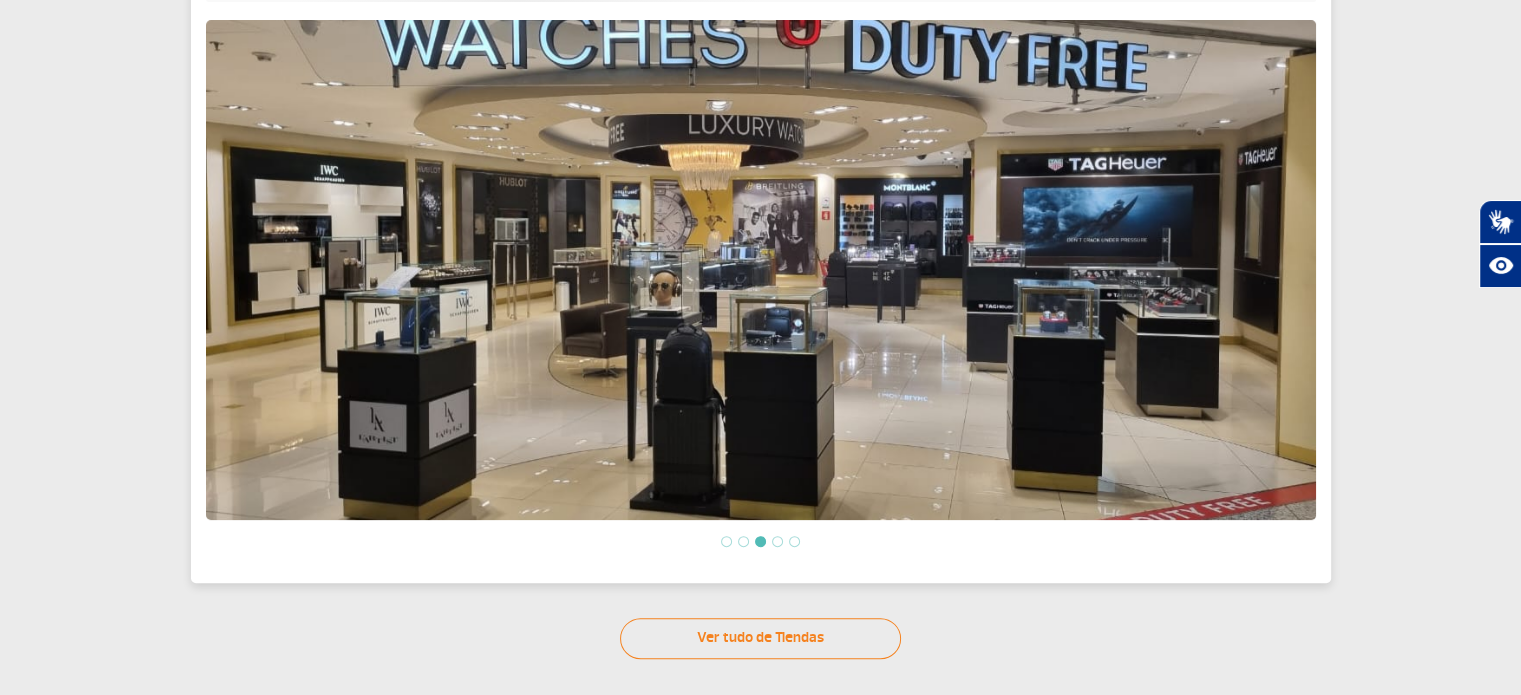 click 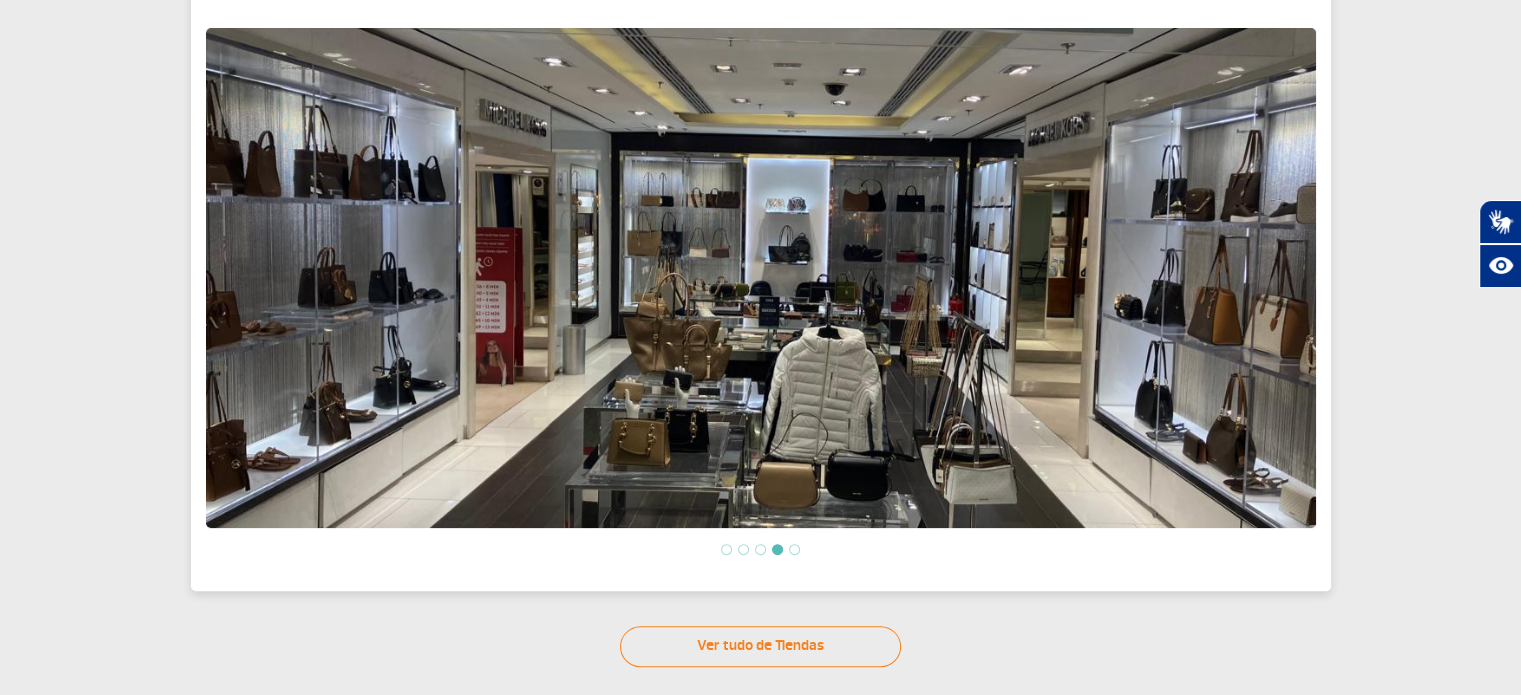 click 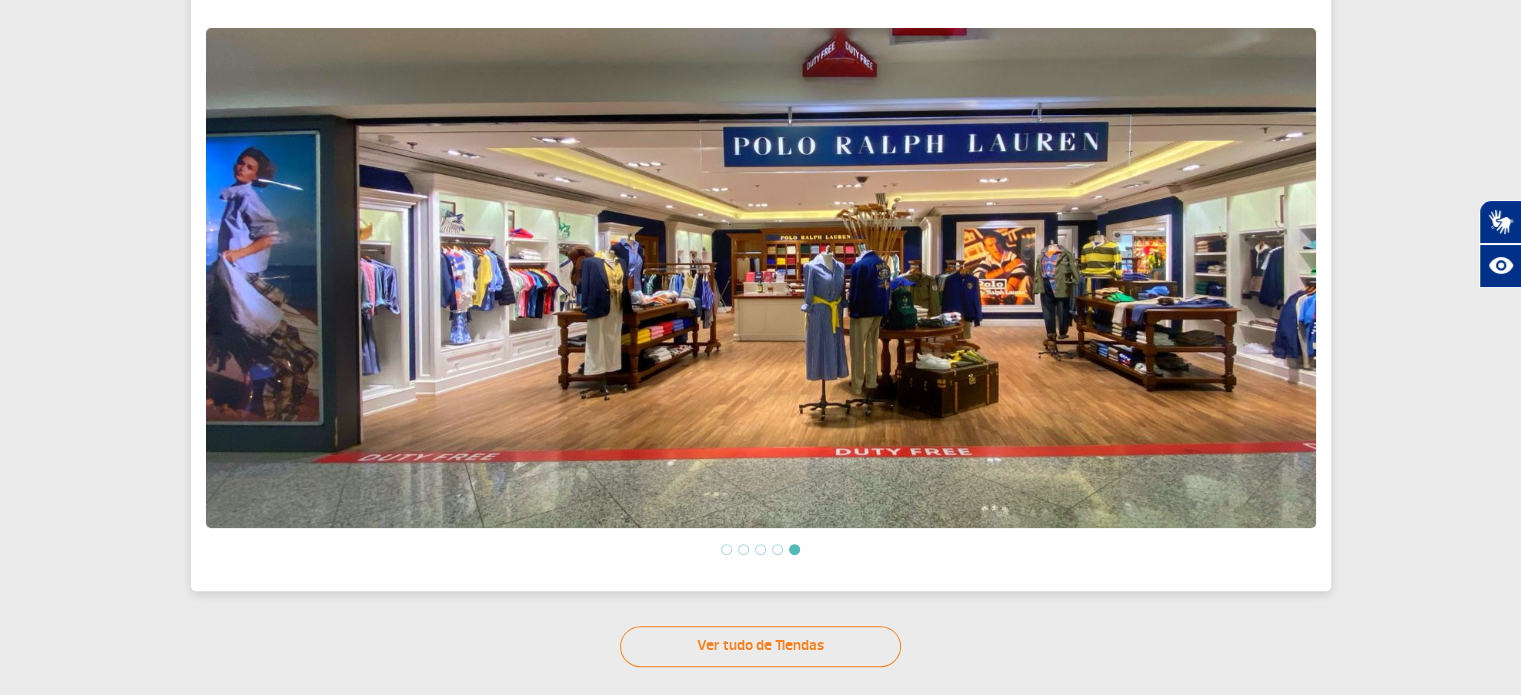 click 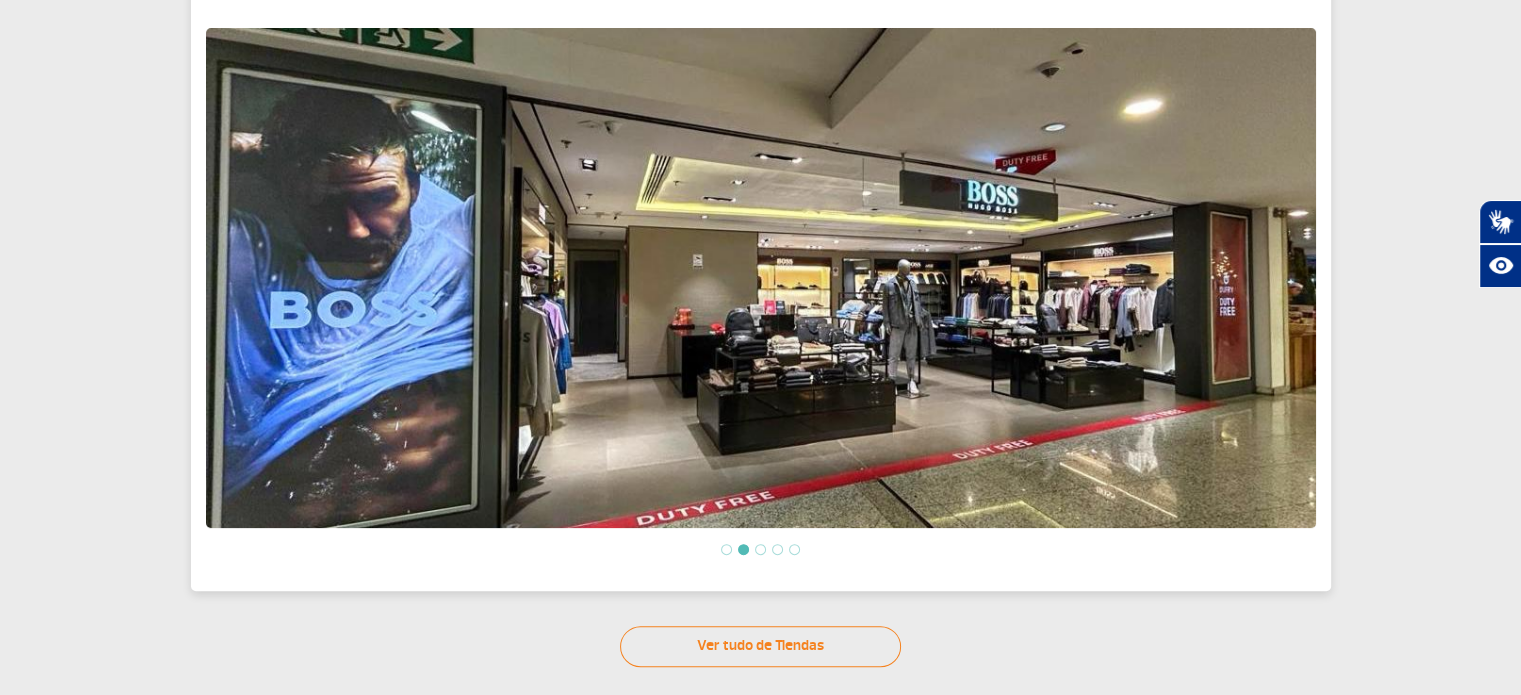 click 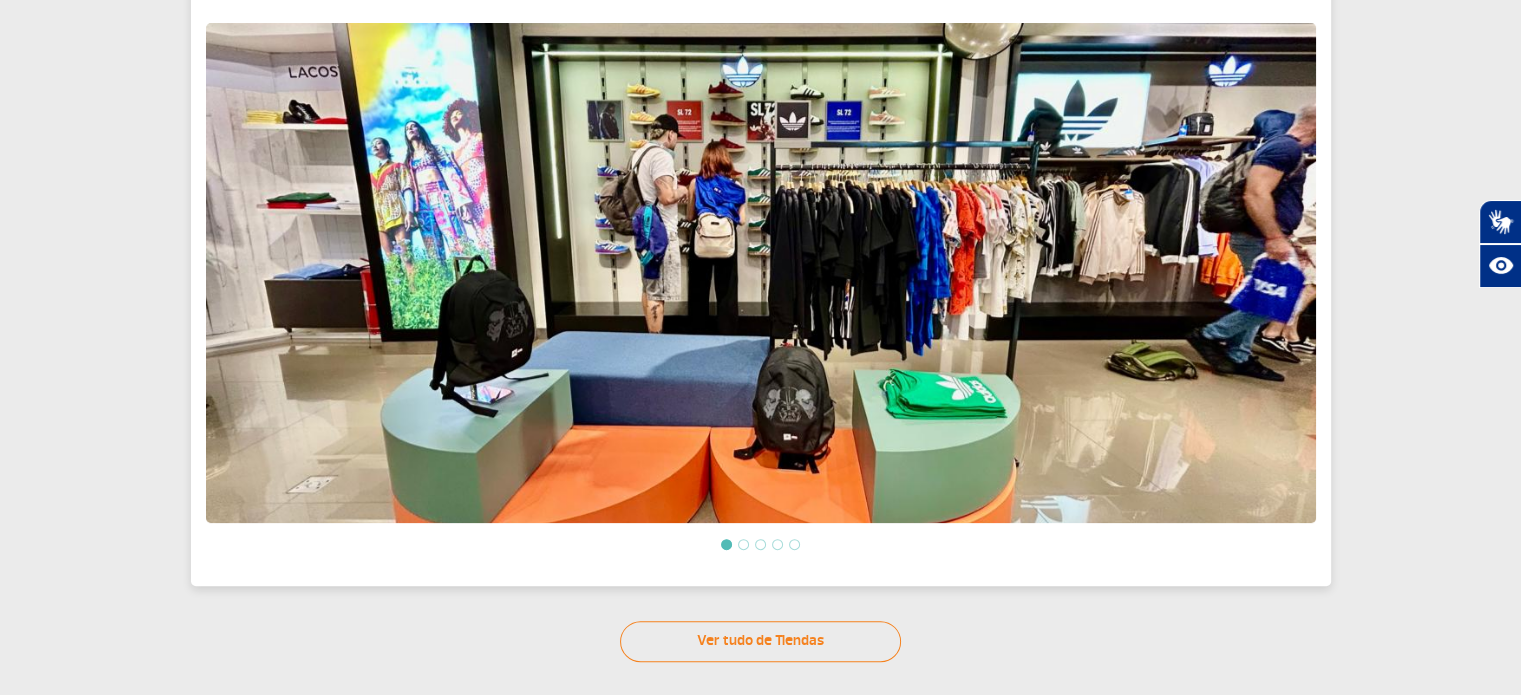 scroll, scrollTop: 445, scrollLeft: 0, axis: vertical 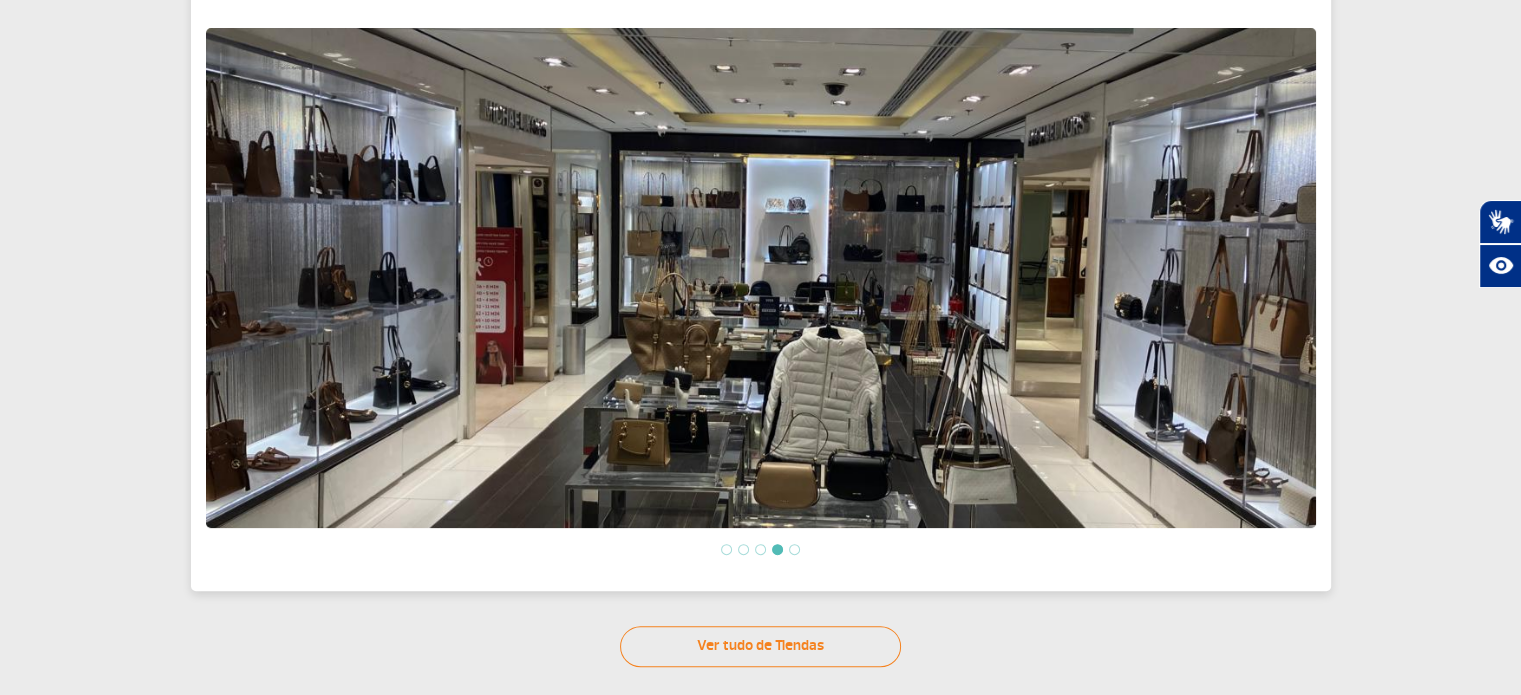 click 